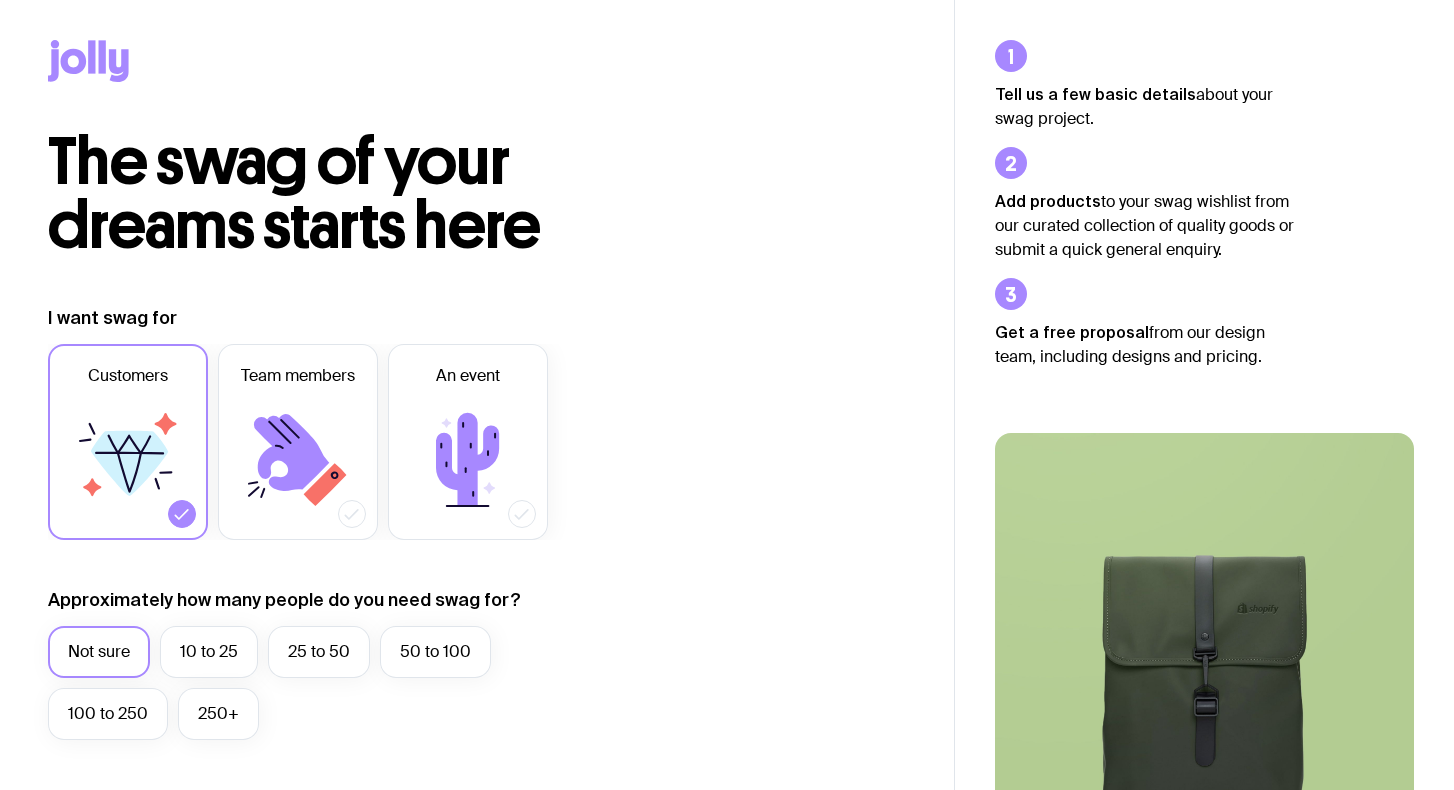 scroll, scrollTop: 0, scrollLeft: 0, axis: both 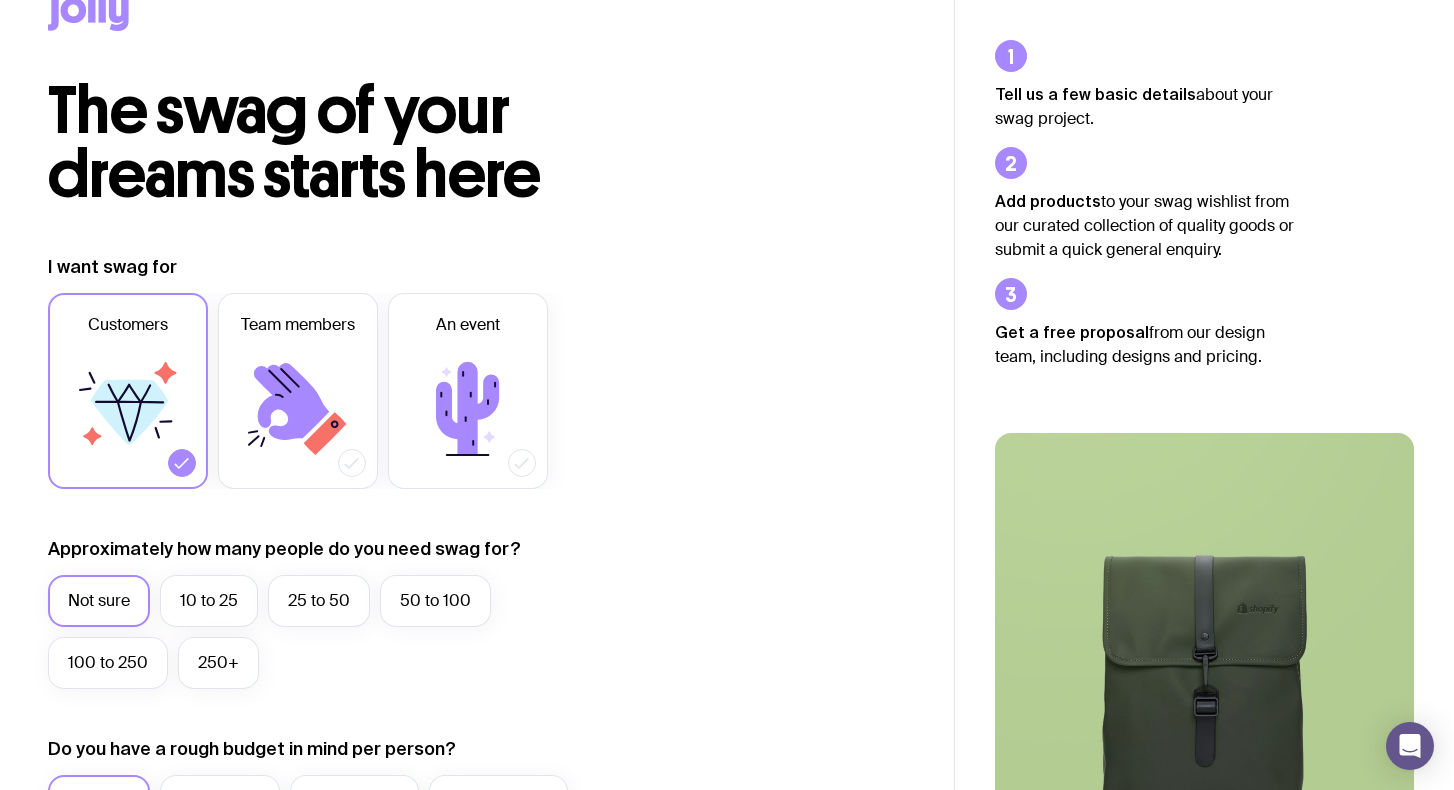 click 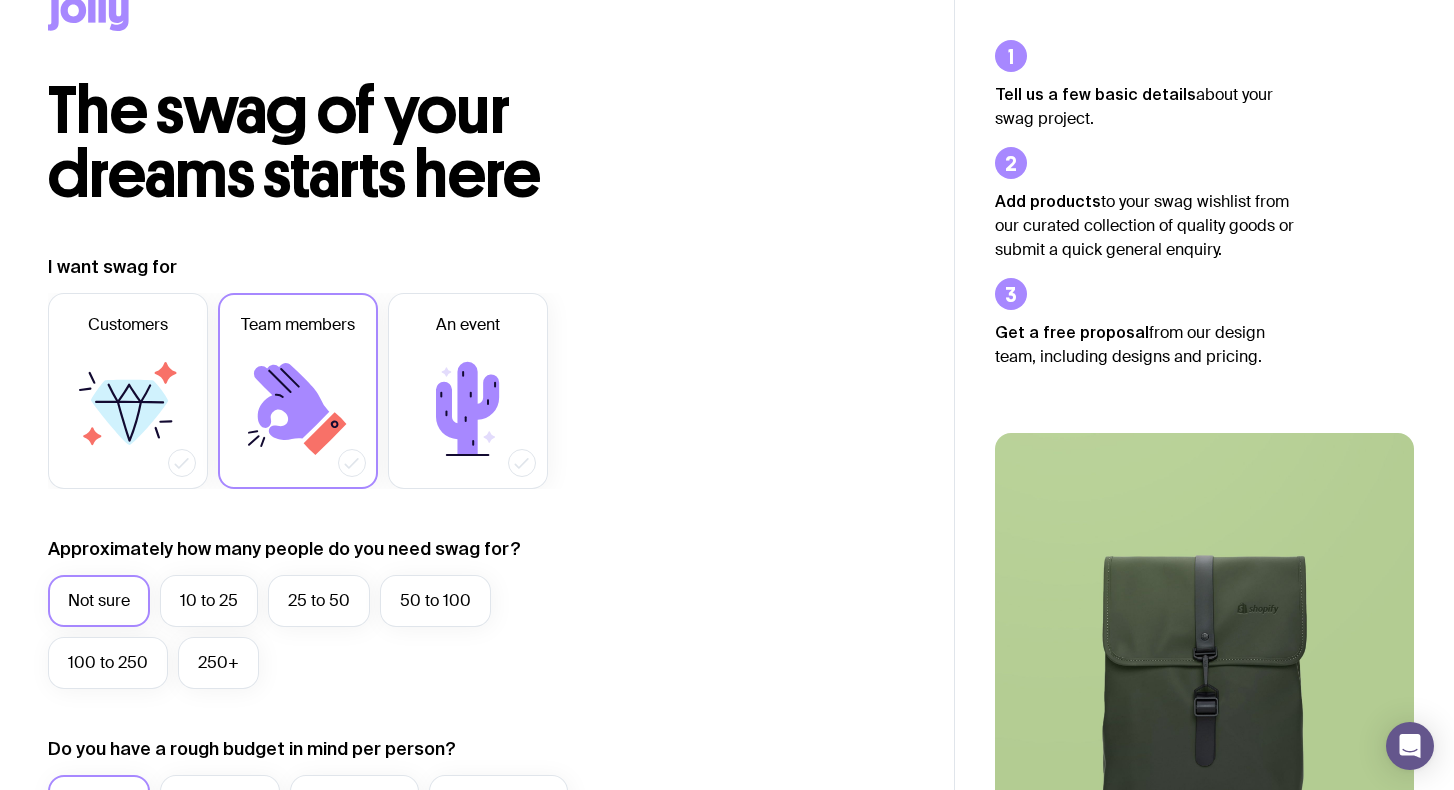 click 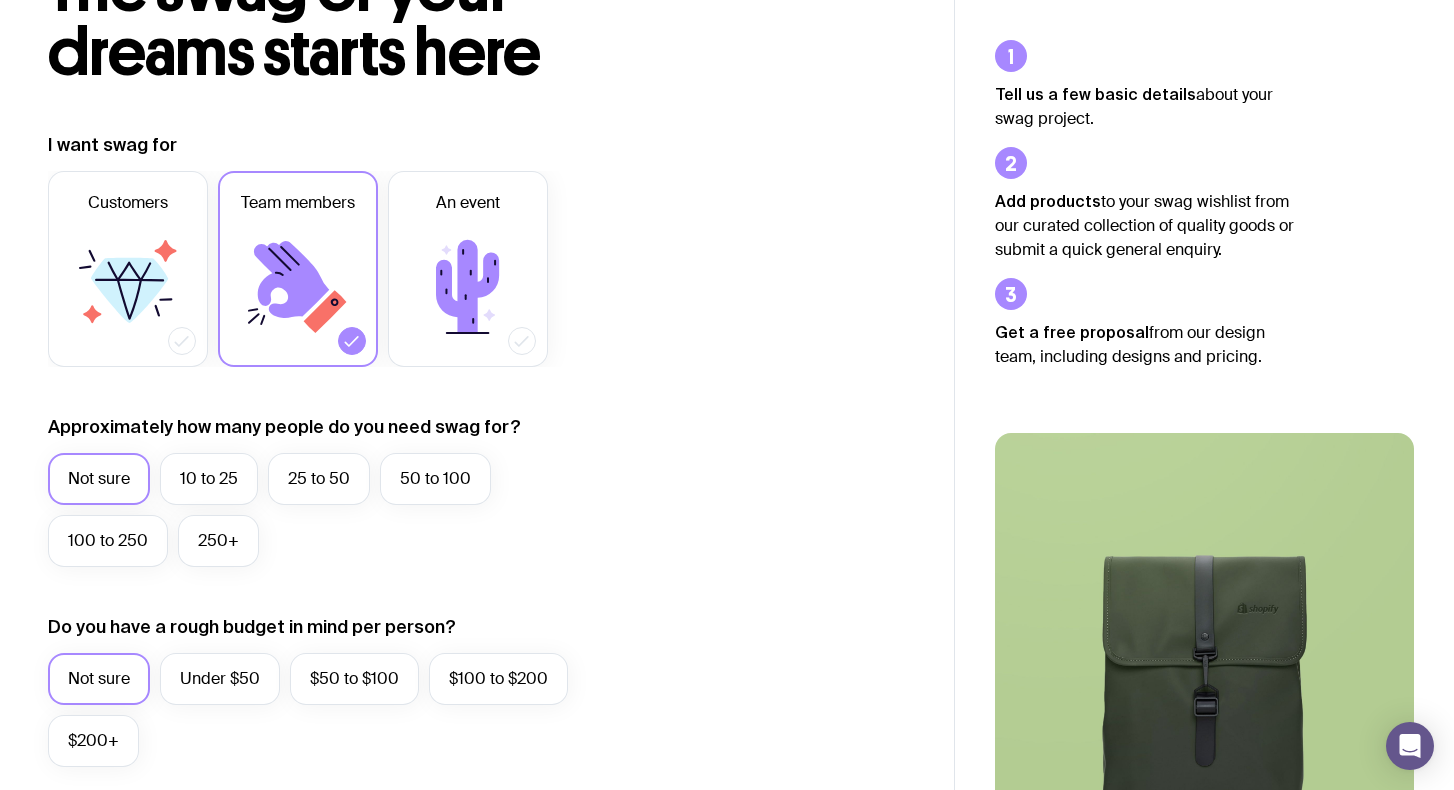 scroll, scrollTop: 320, scrollLeft: 0, axis: vertical 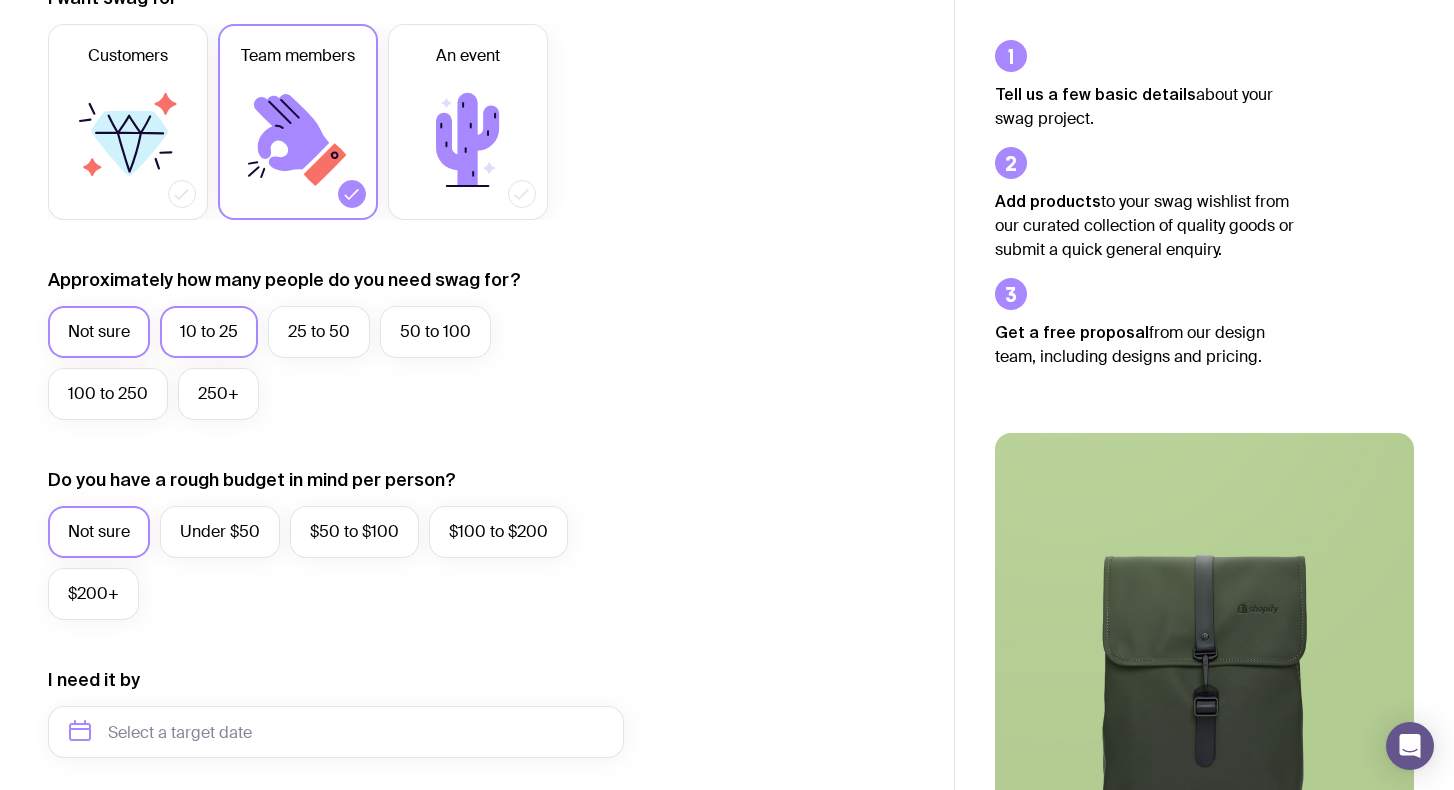 click on "10 to 25" at bounding box center (209, 332) 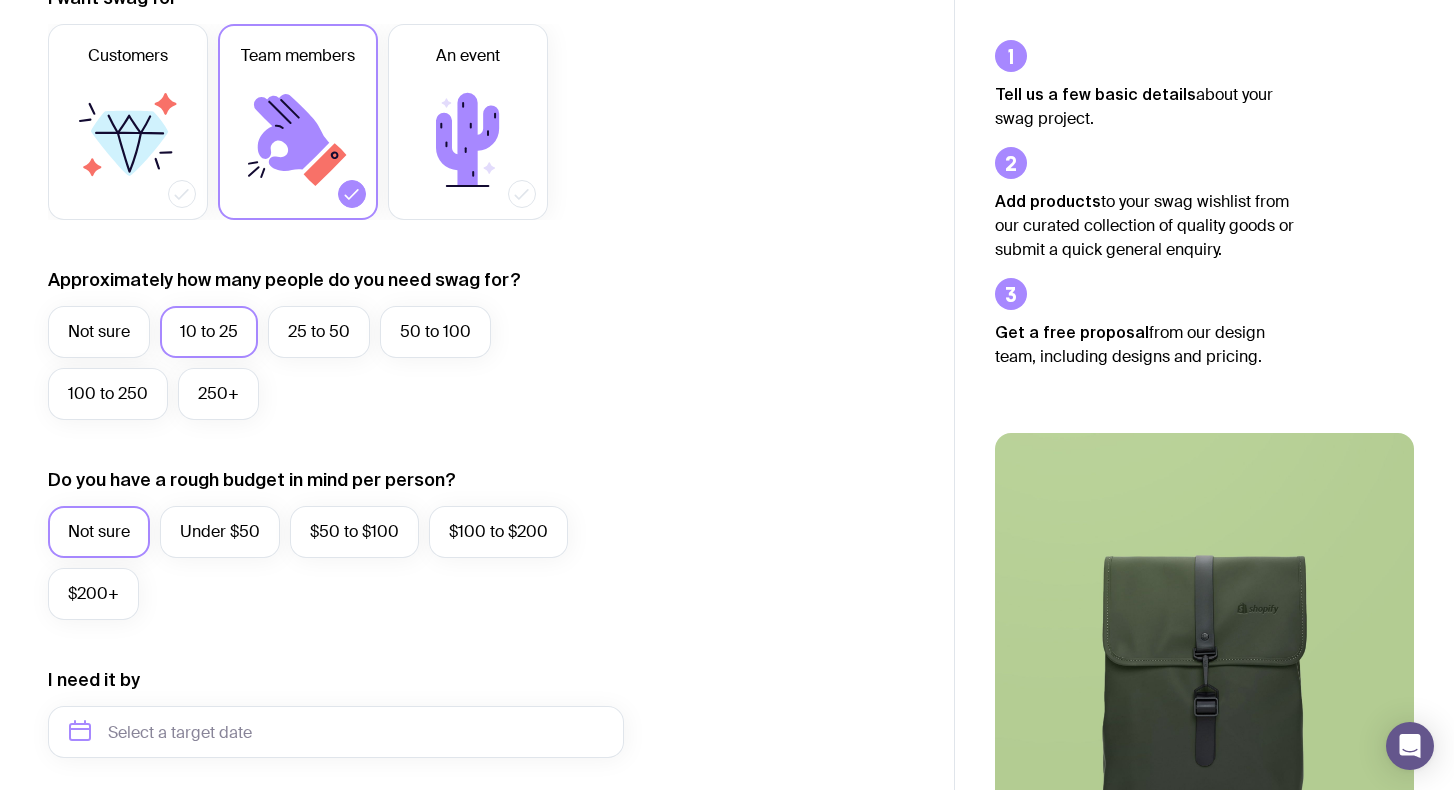 scroll, scrollTop: 415, scrollLeft: 0, axis: vertical 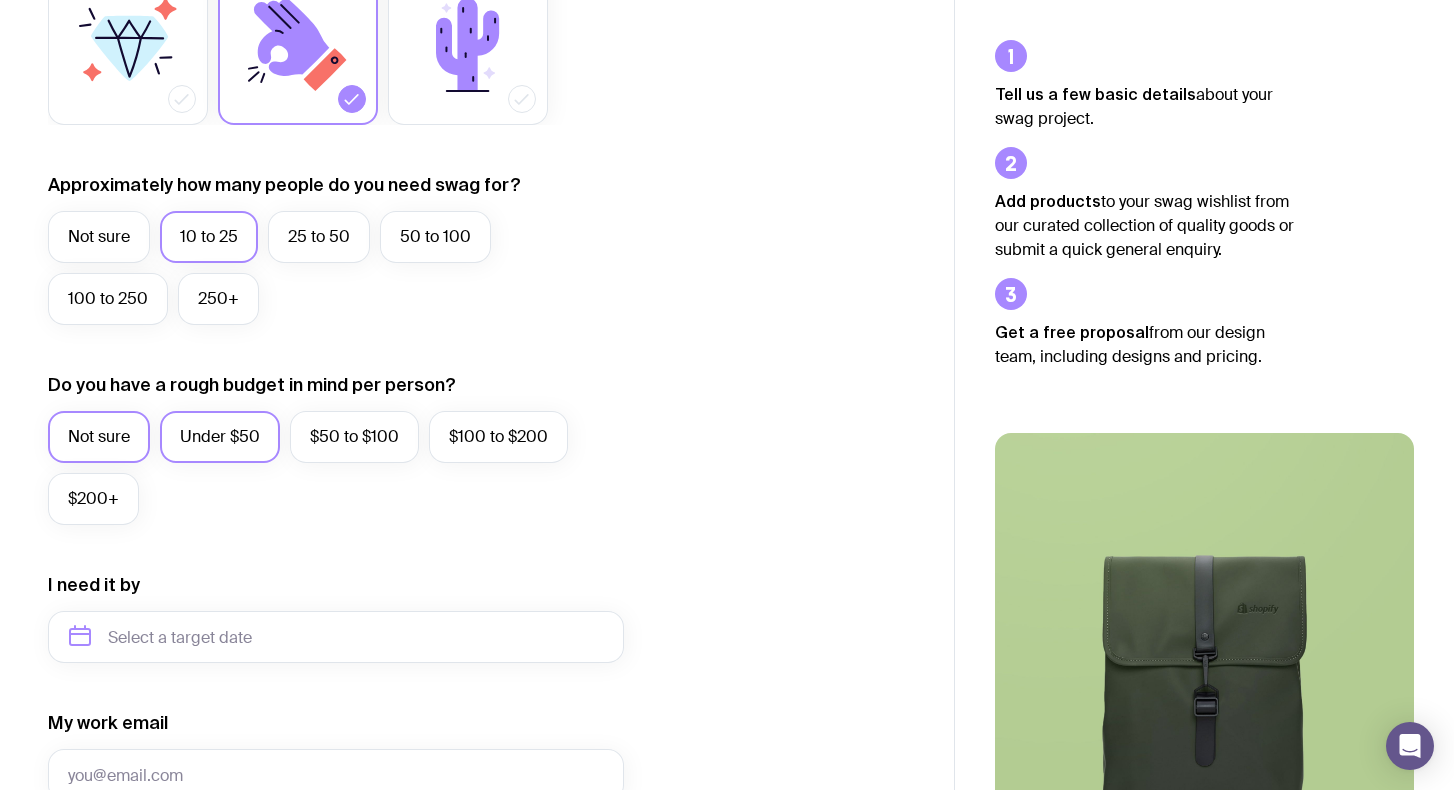 click on "Under $50" at bounding box center [220, 437] 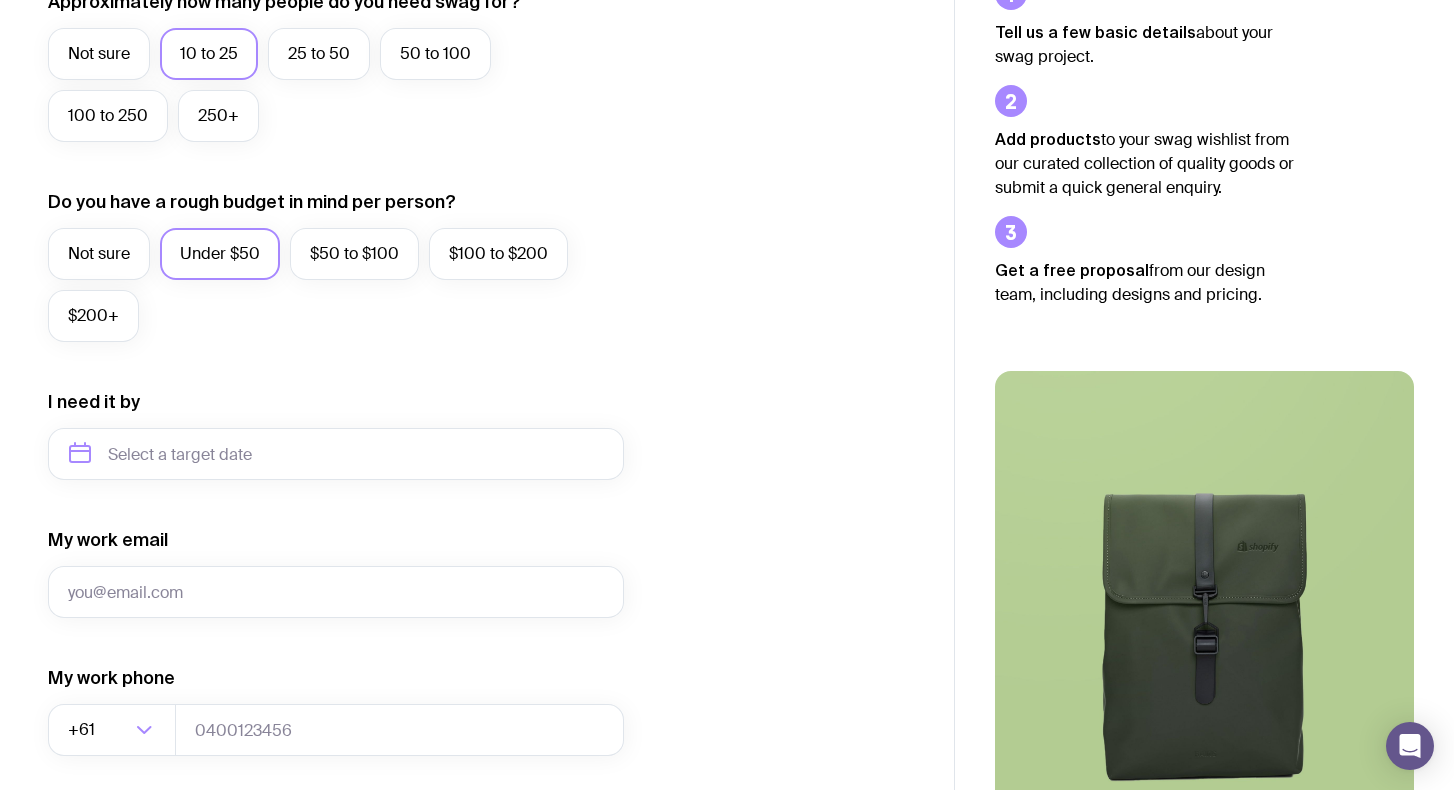 scroll, scrollTop: 635, scrollLeft: 0, axis: vertical 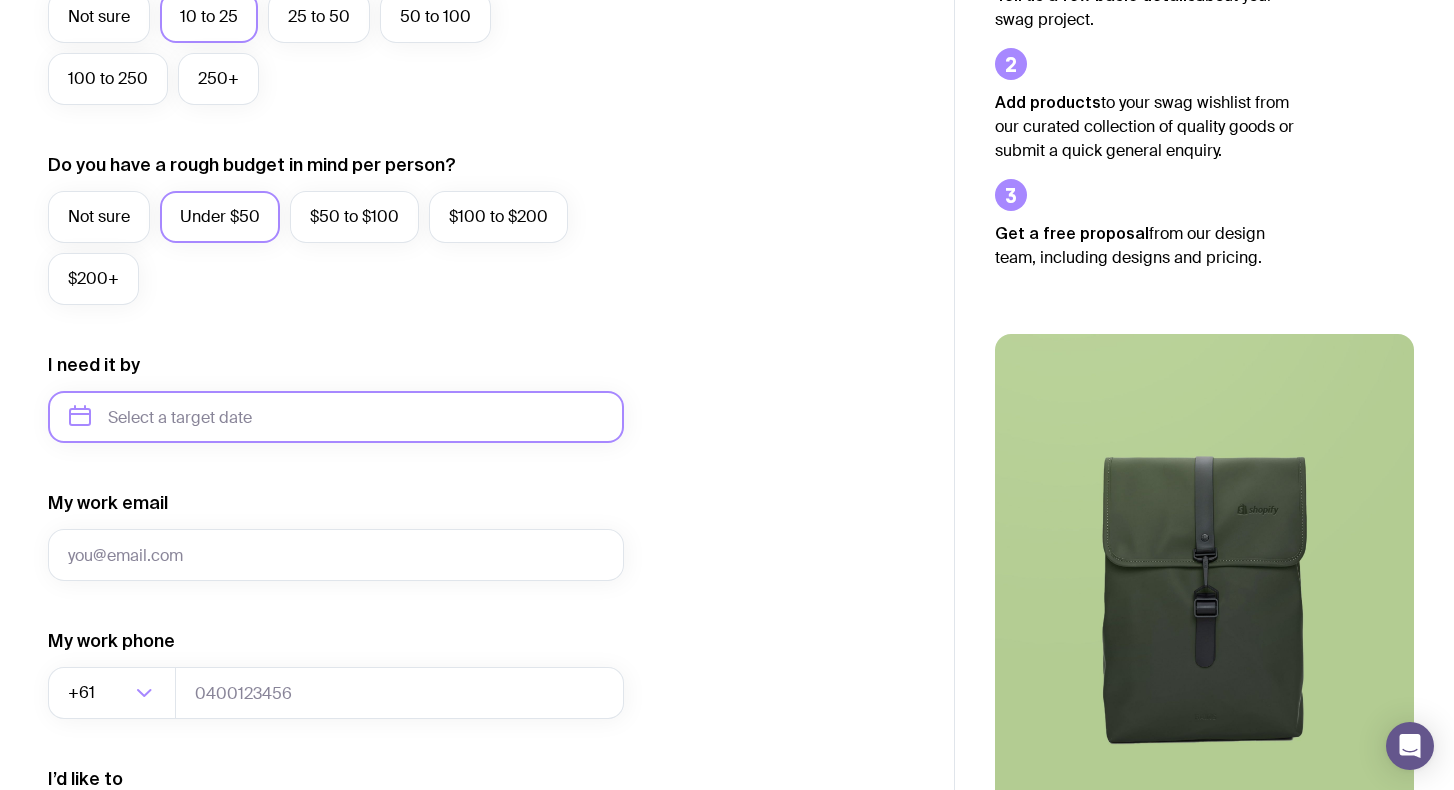 click at bounding box center (336, 417) 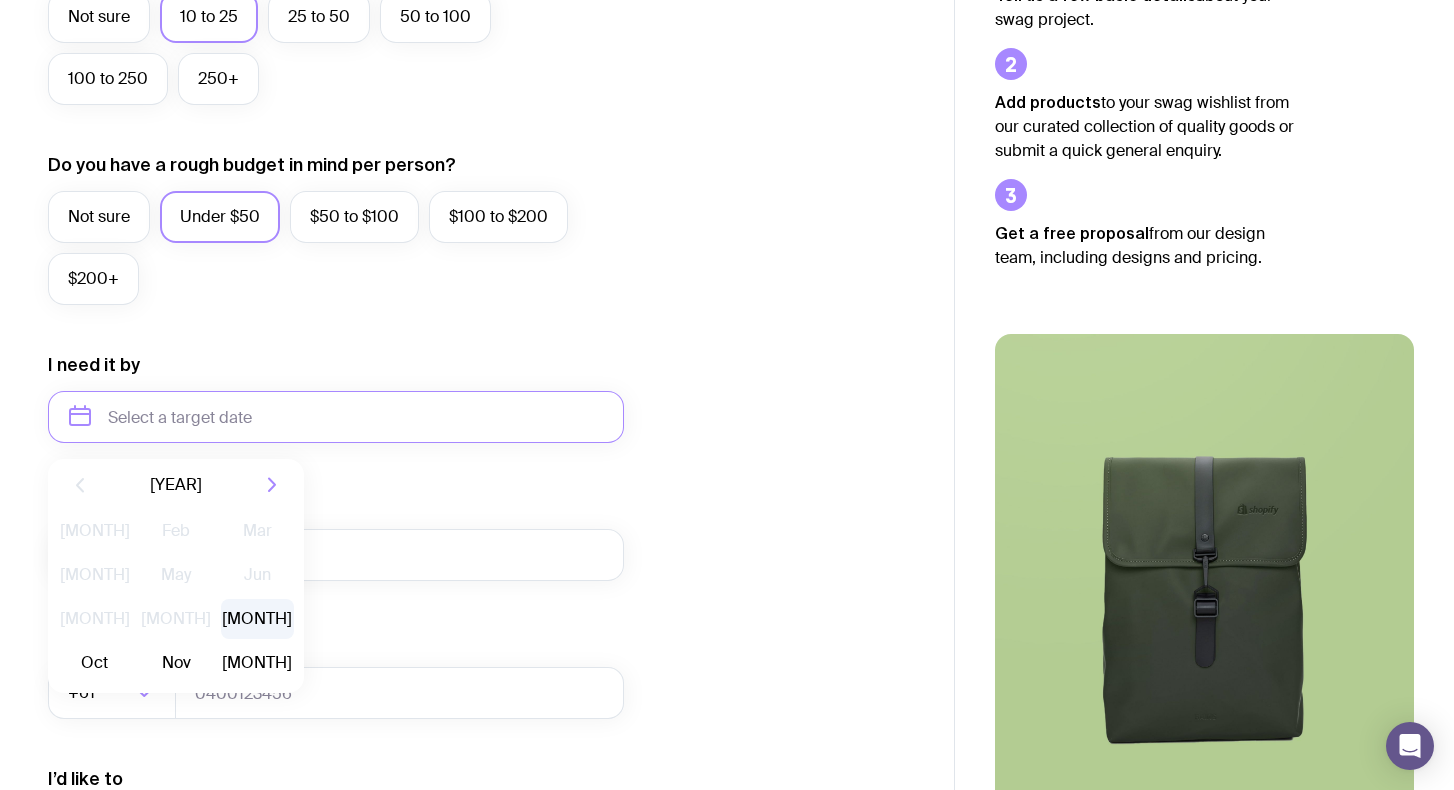 click on "[MONTH]" 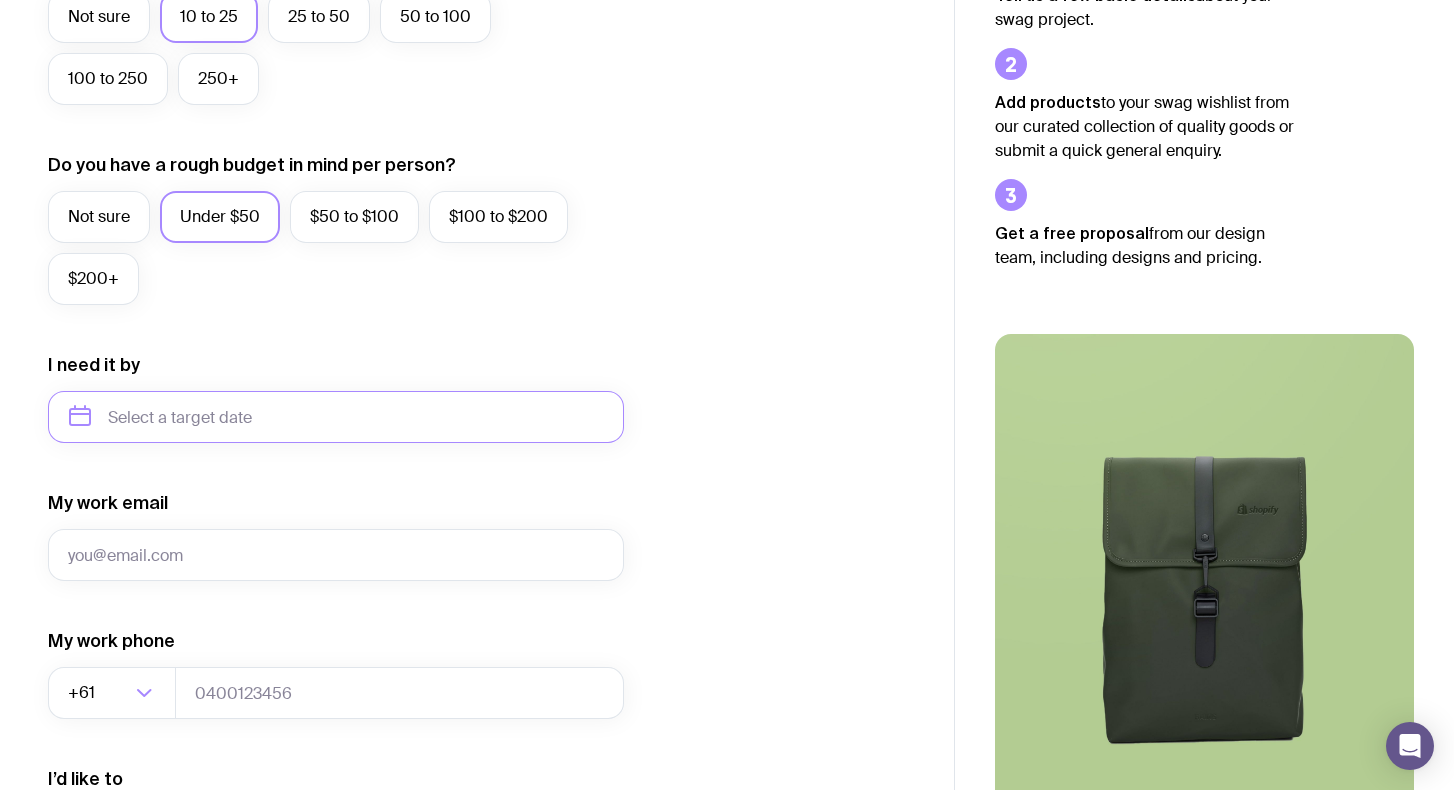 type on "[MONTH] [YEAR]" 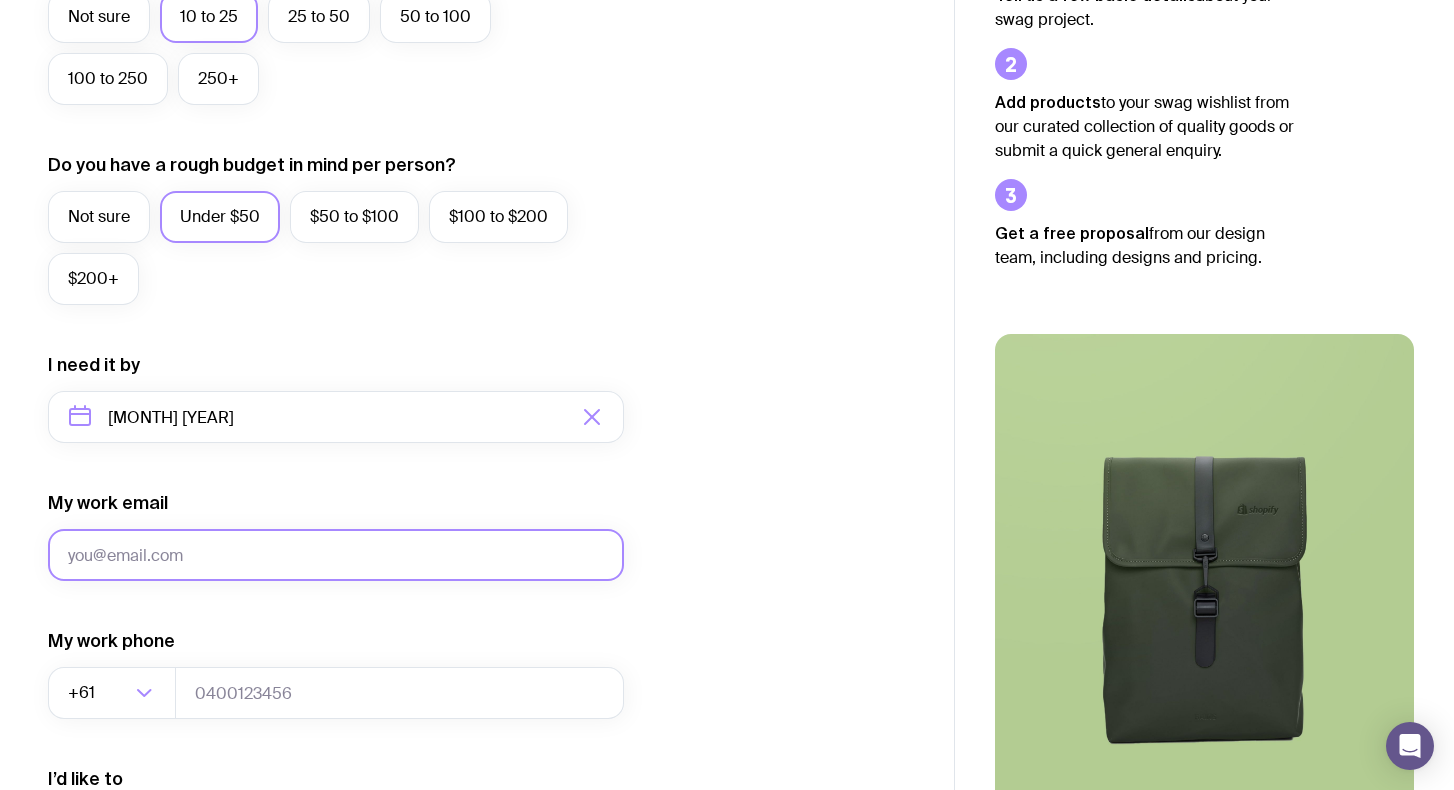 click on "My work email" at bounding box center [336, 555] 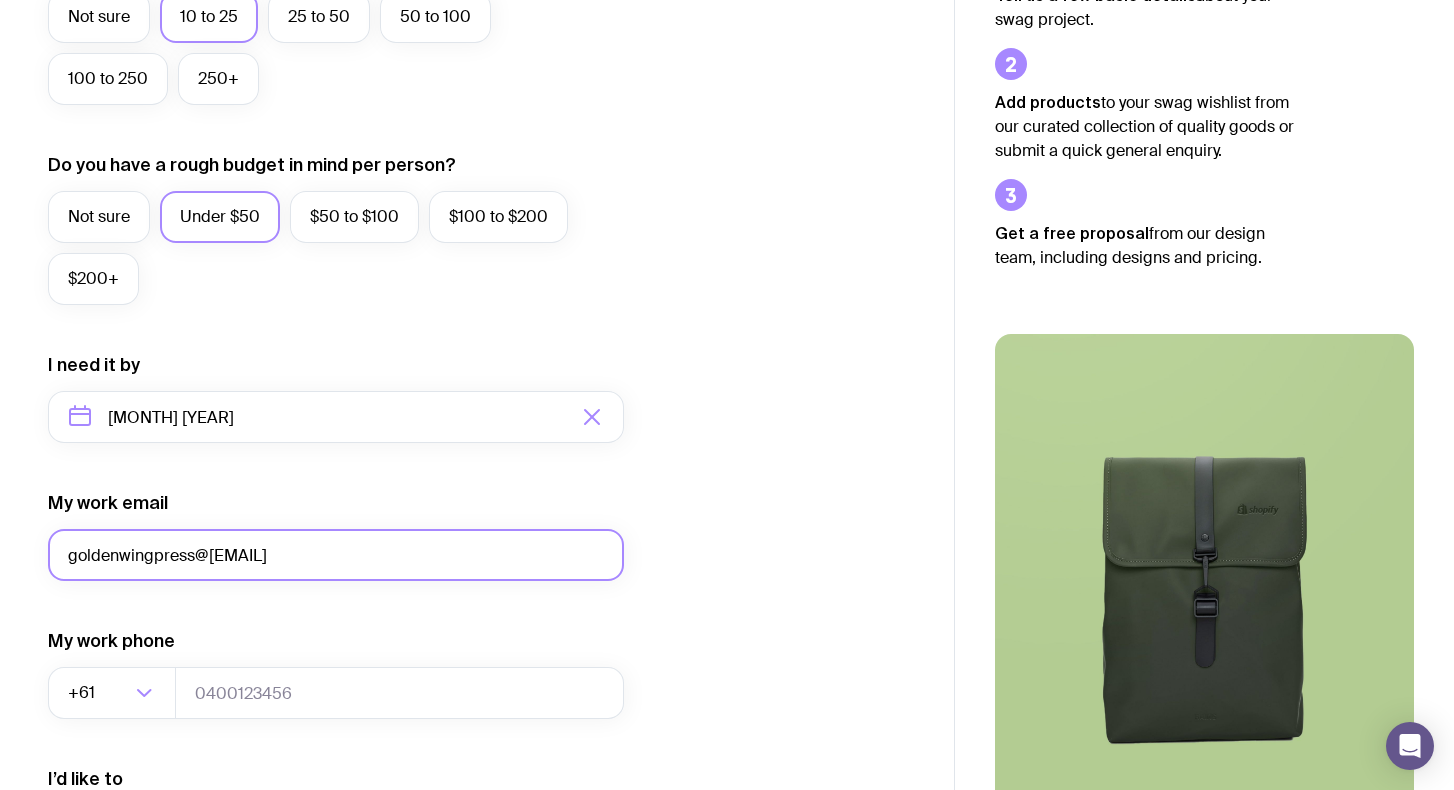 scroll, scrollTop: 749, scrollLeft: 0, axis: vertical 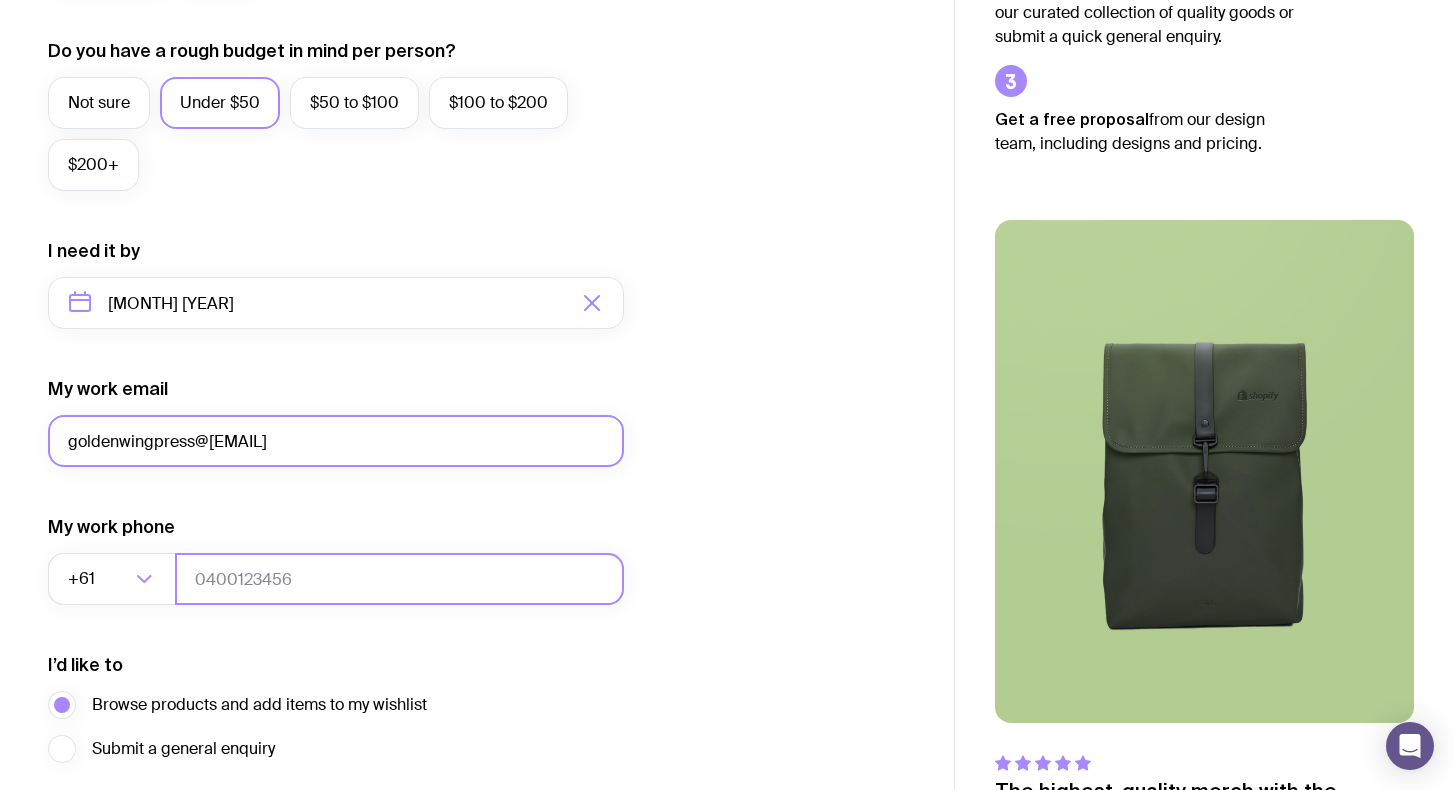 type on "goldenwingpress@[EMAIL]" 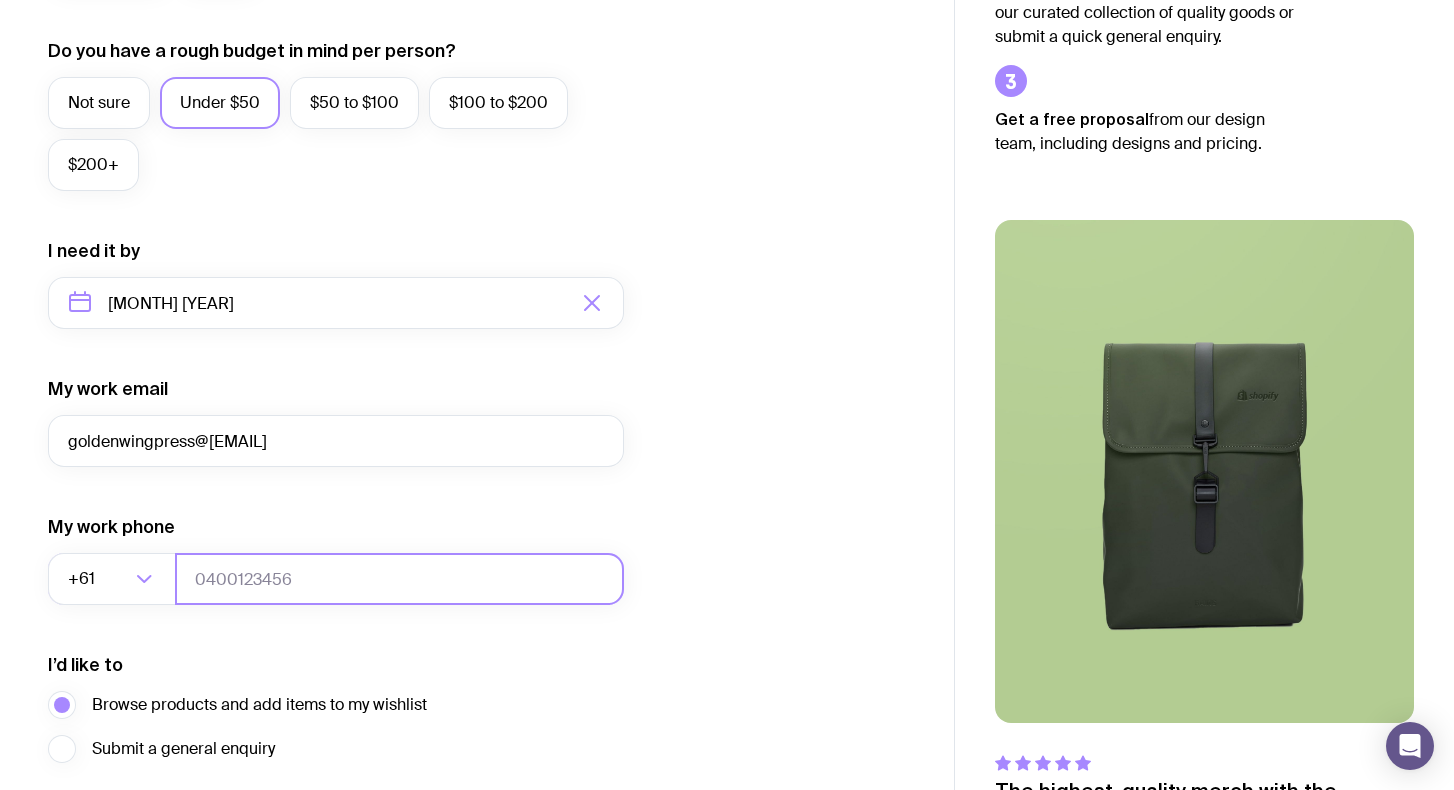 click at bounding box center [399, 579] 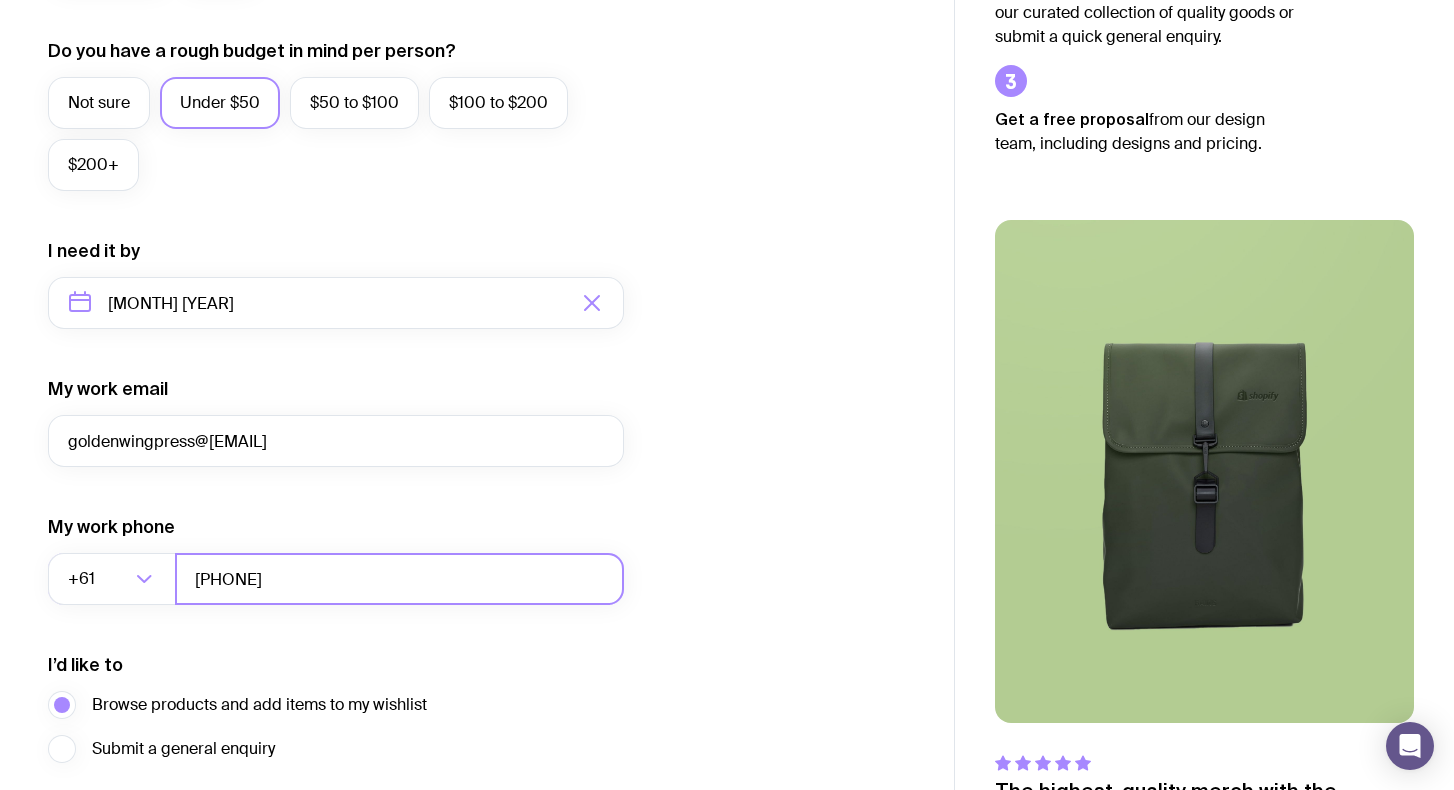 click on "[PHONE]" at bounding box center (399, 579) 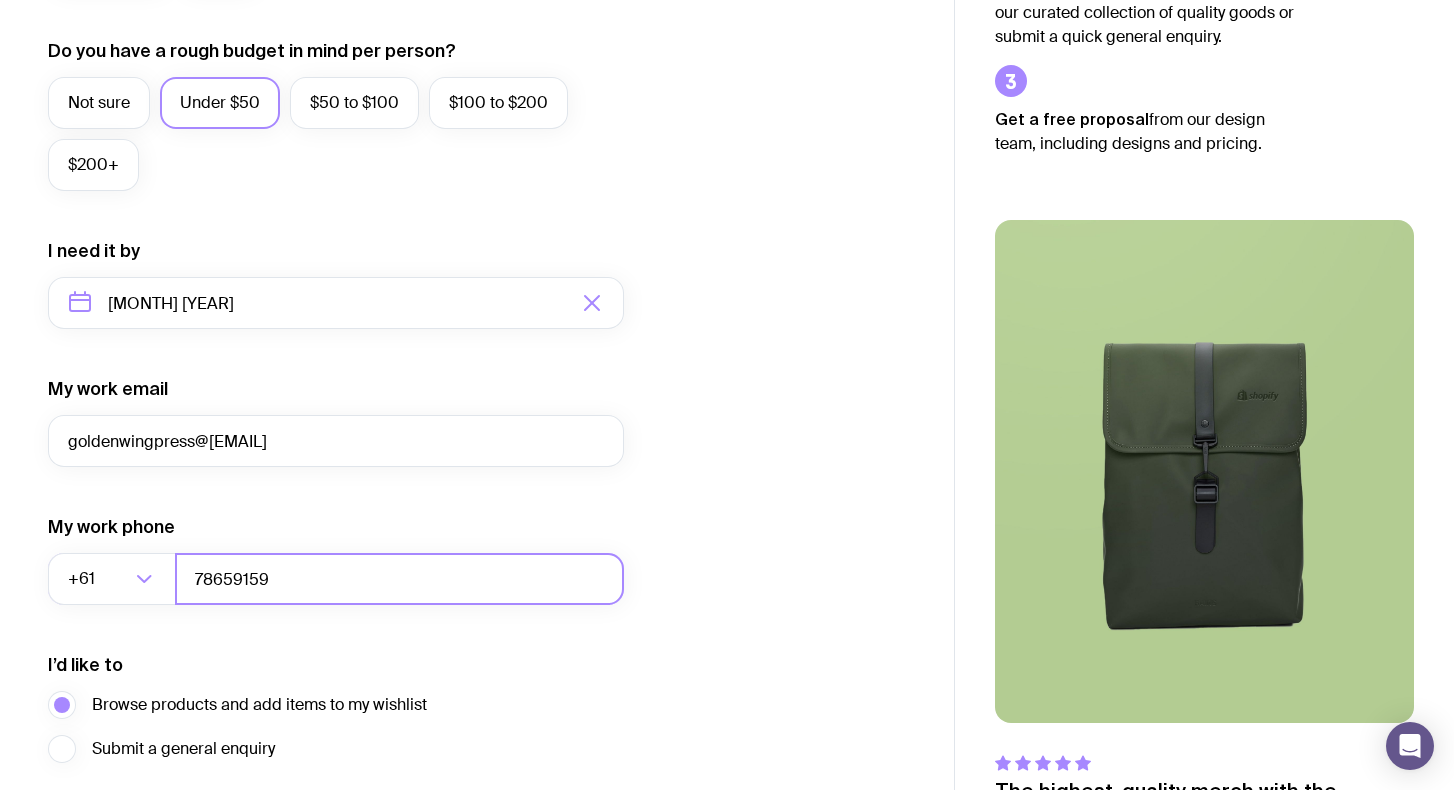 scroll, scrollTop: 899, scrollLeft: 0, axis: vertical 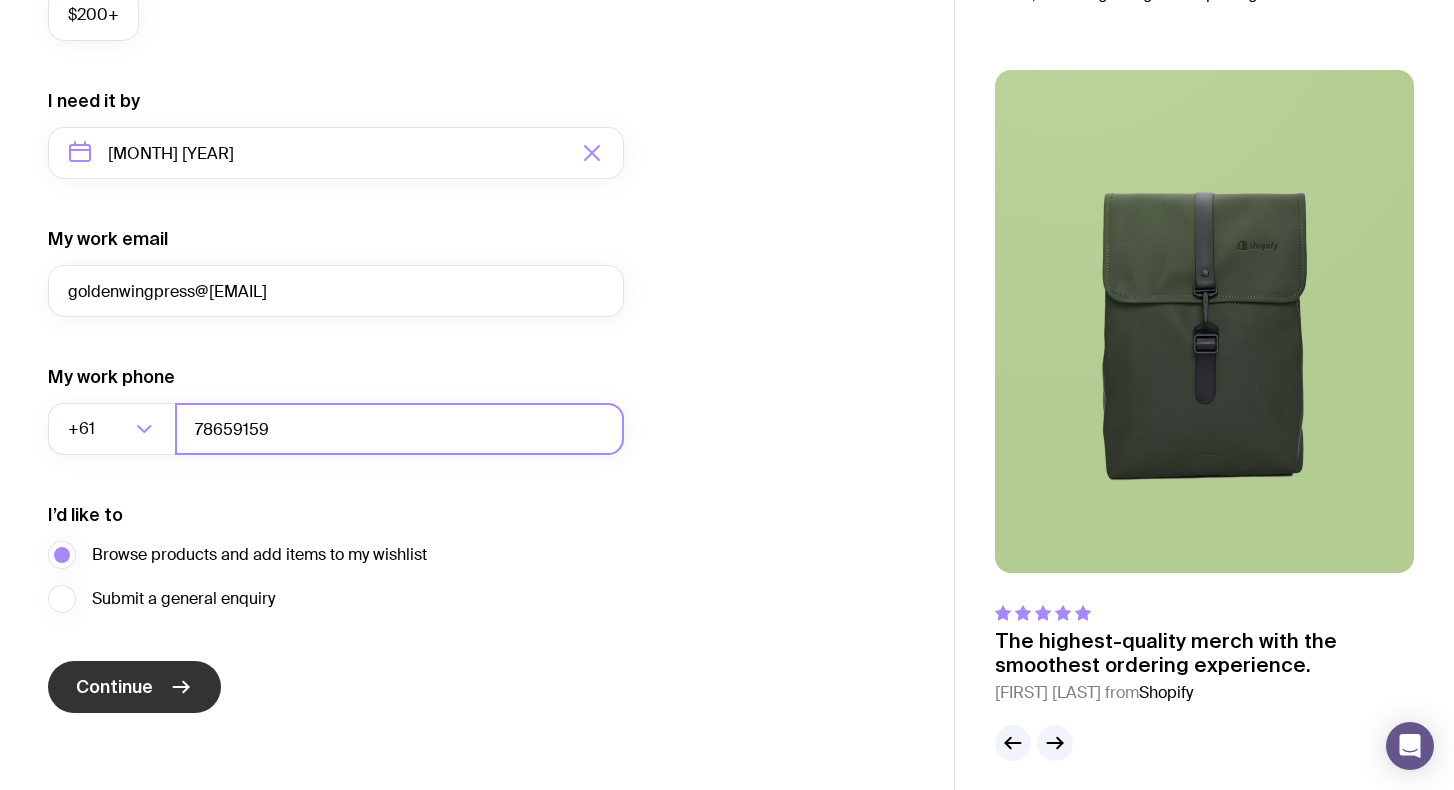 type on "78659159" 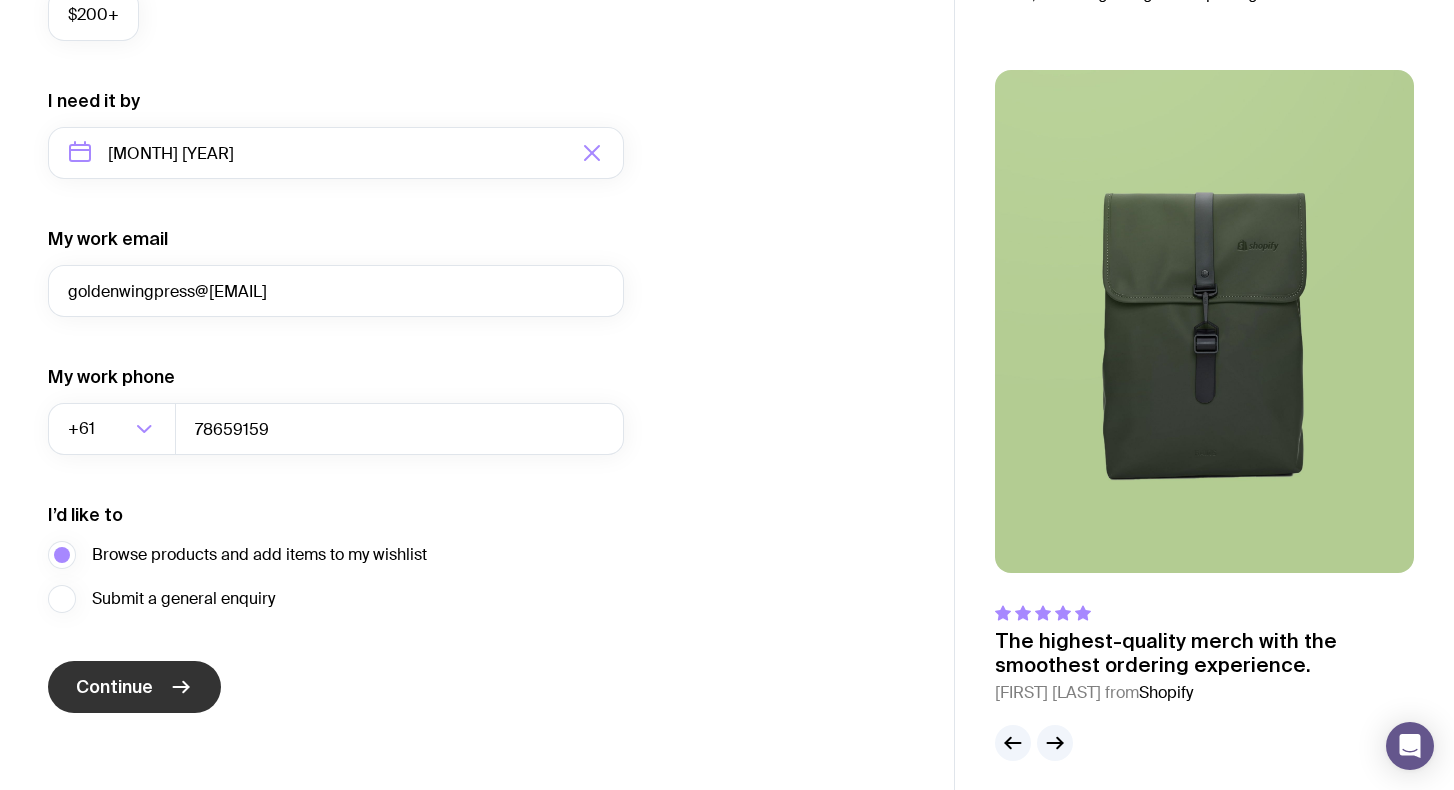 click 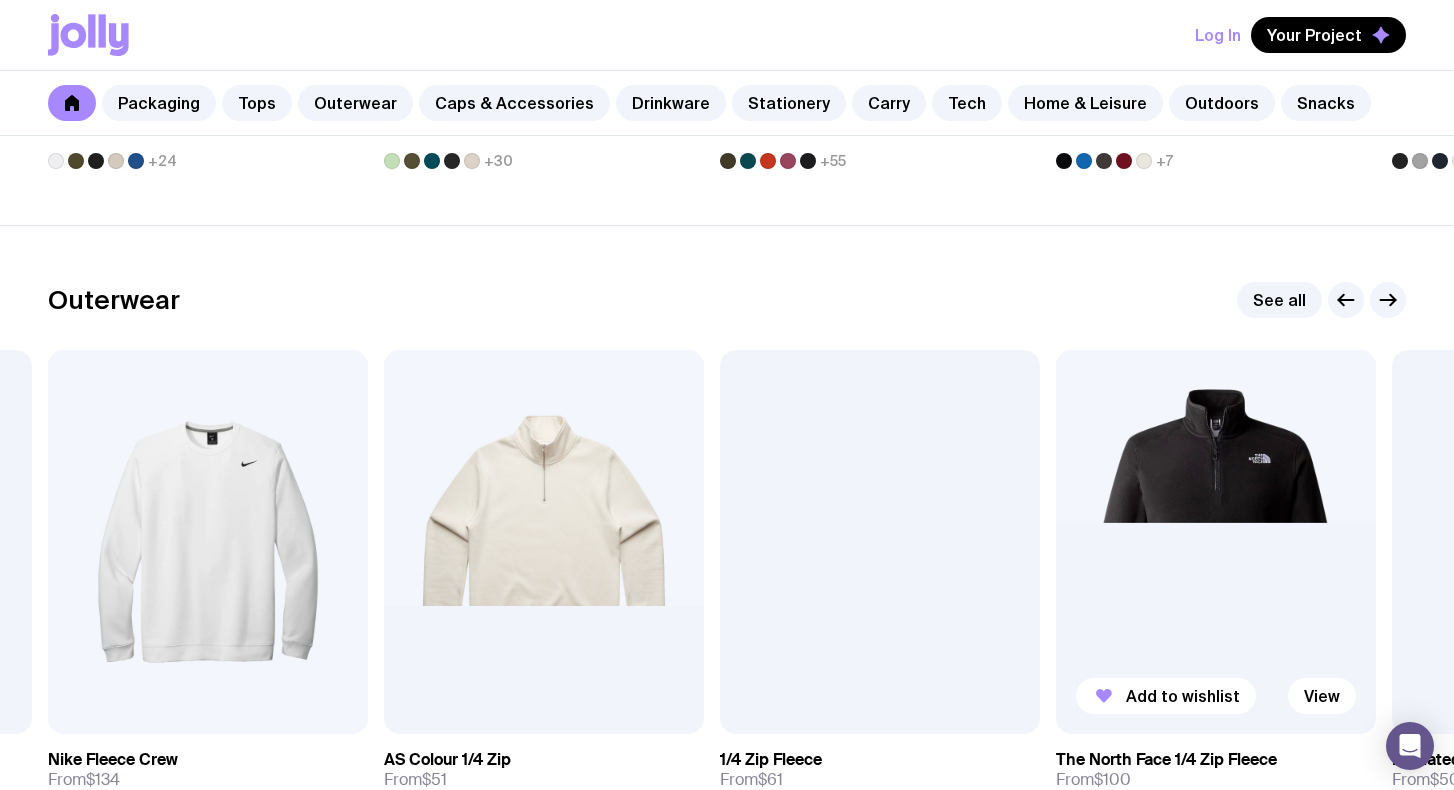 scroll, scrollTop: 1458, scrollLeft: 0, axis: vertical 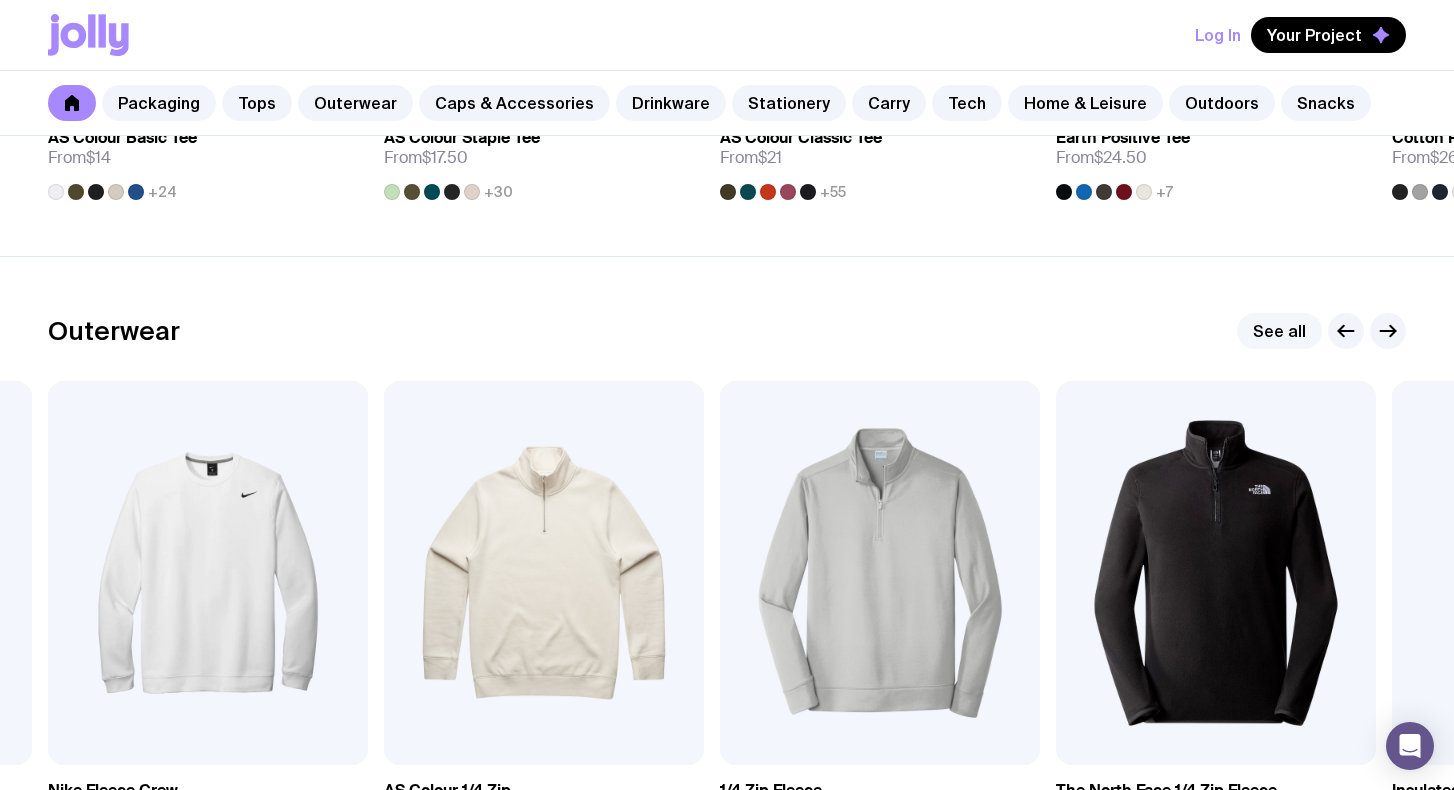 click on "See all" at bounding box center (1279, 331) 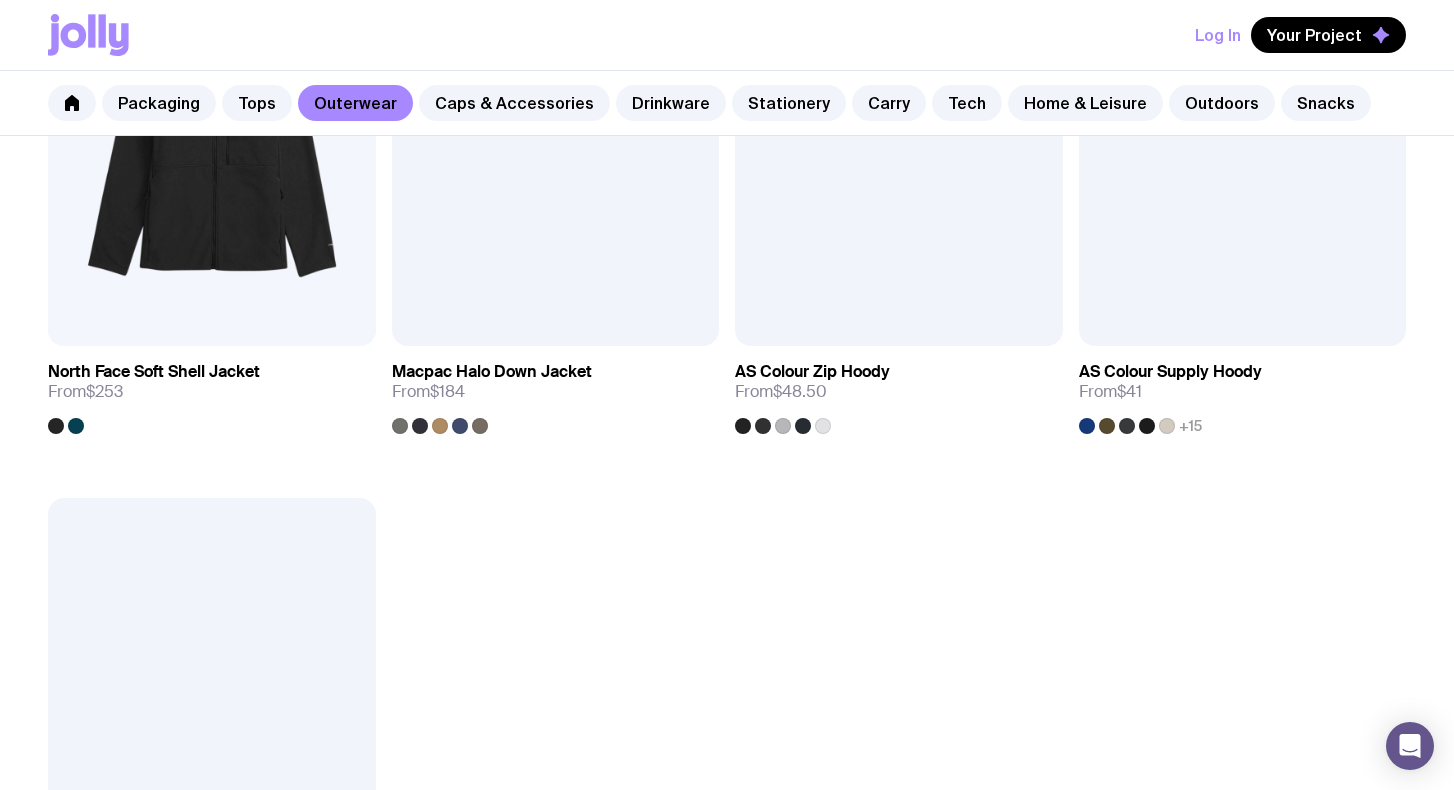 scroll, scrollTop: 2614, scrollLeft: 0, axis: vertical 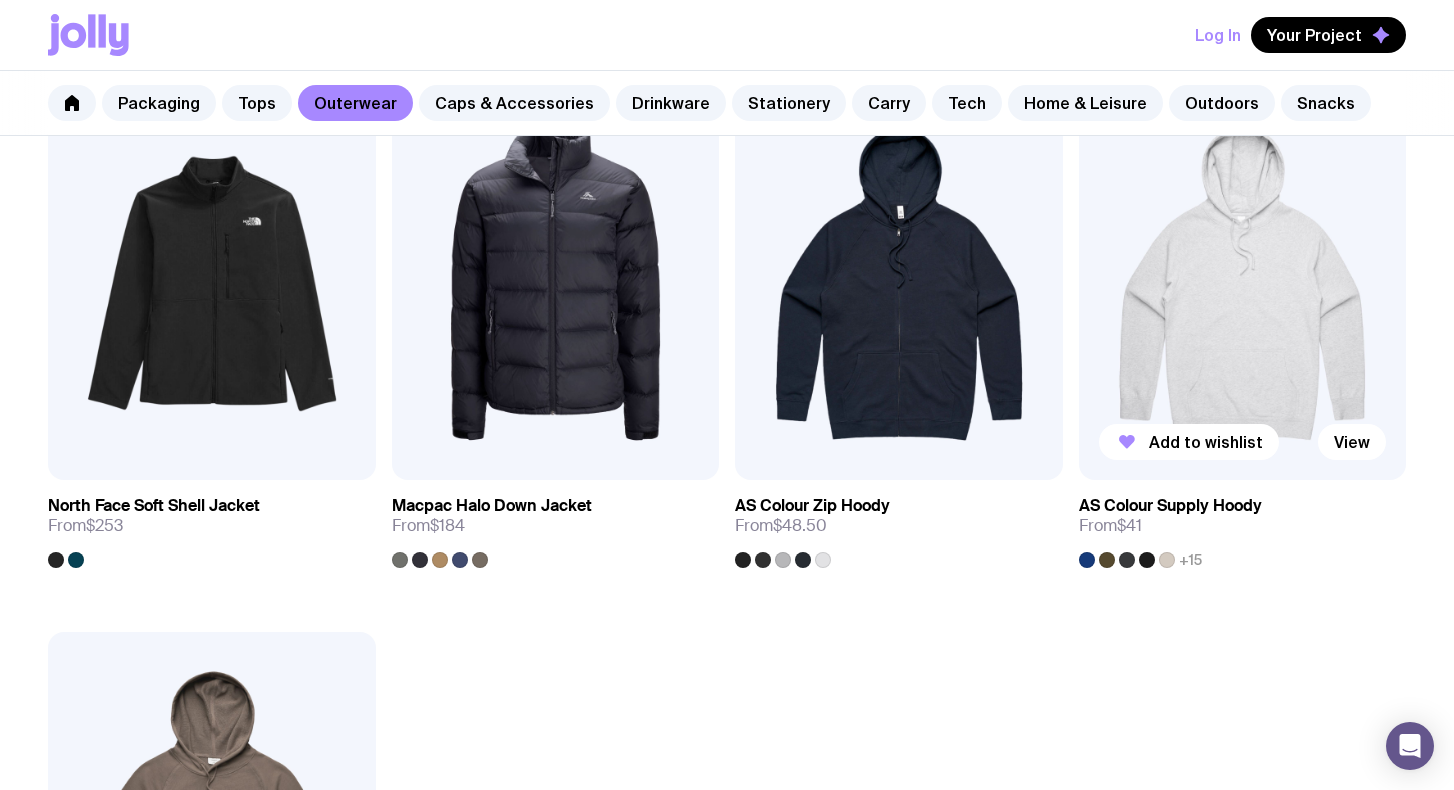 click at bounding box center (1243, 283) 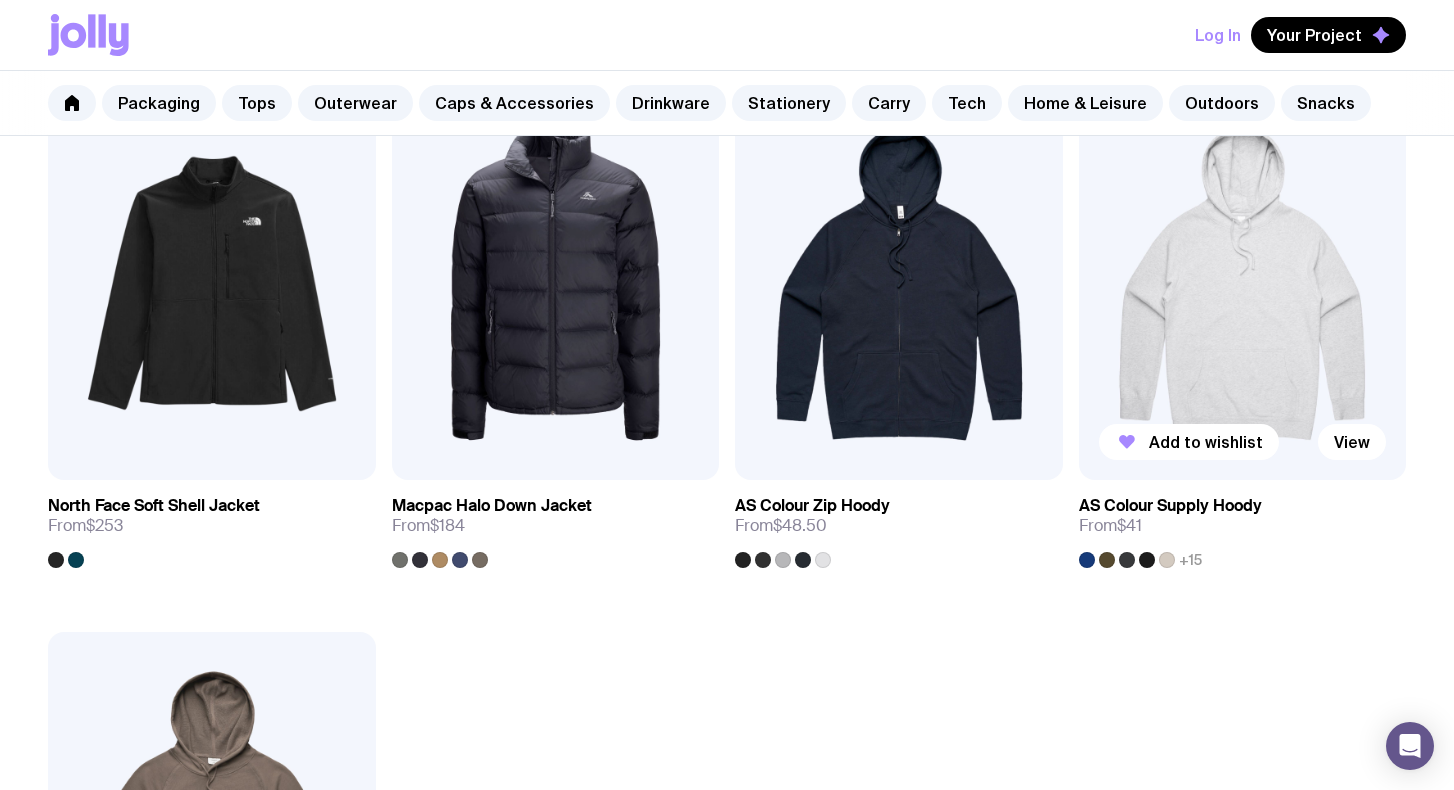 scroll, scrollTop: 0, scrollLeft: 0, axis: both 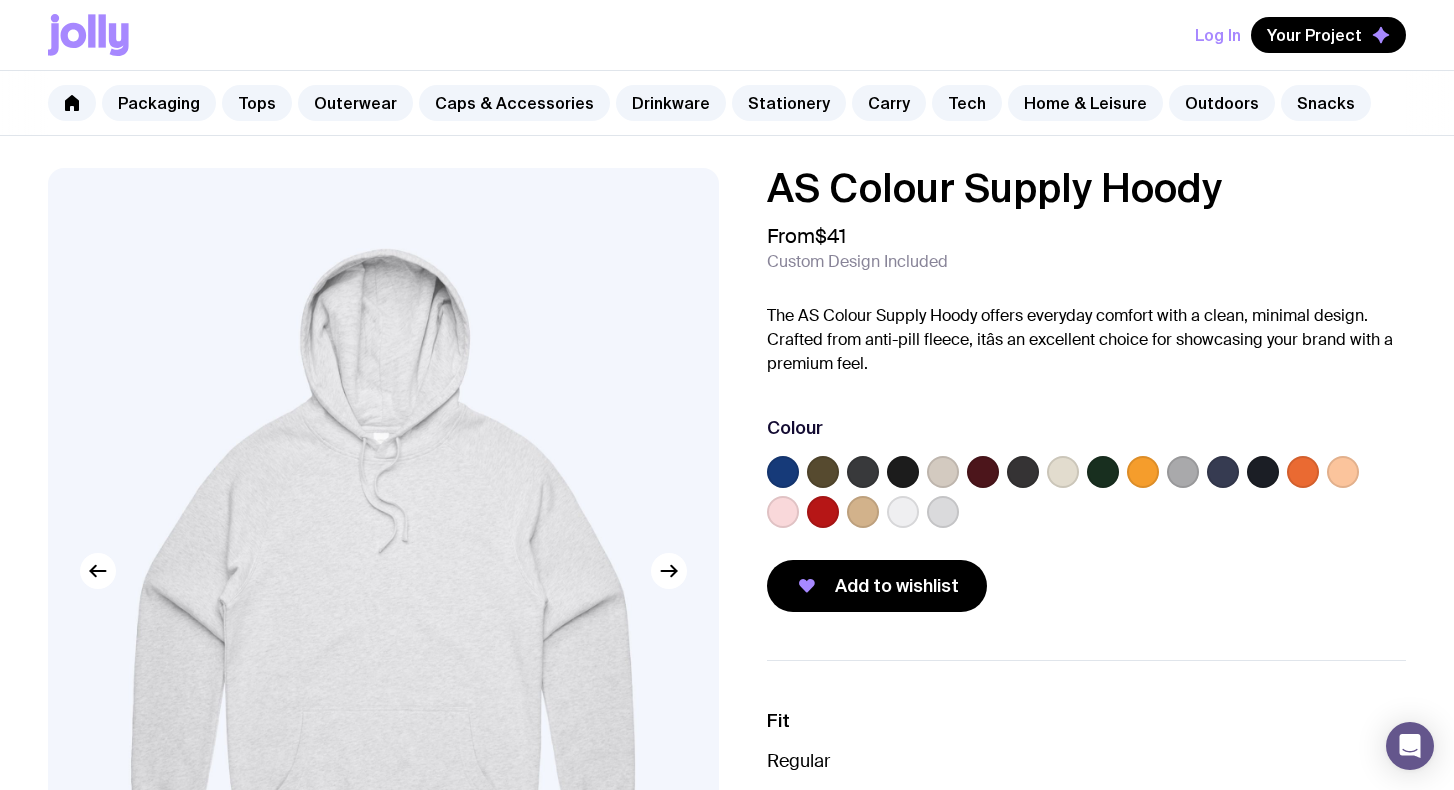 click 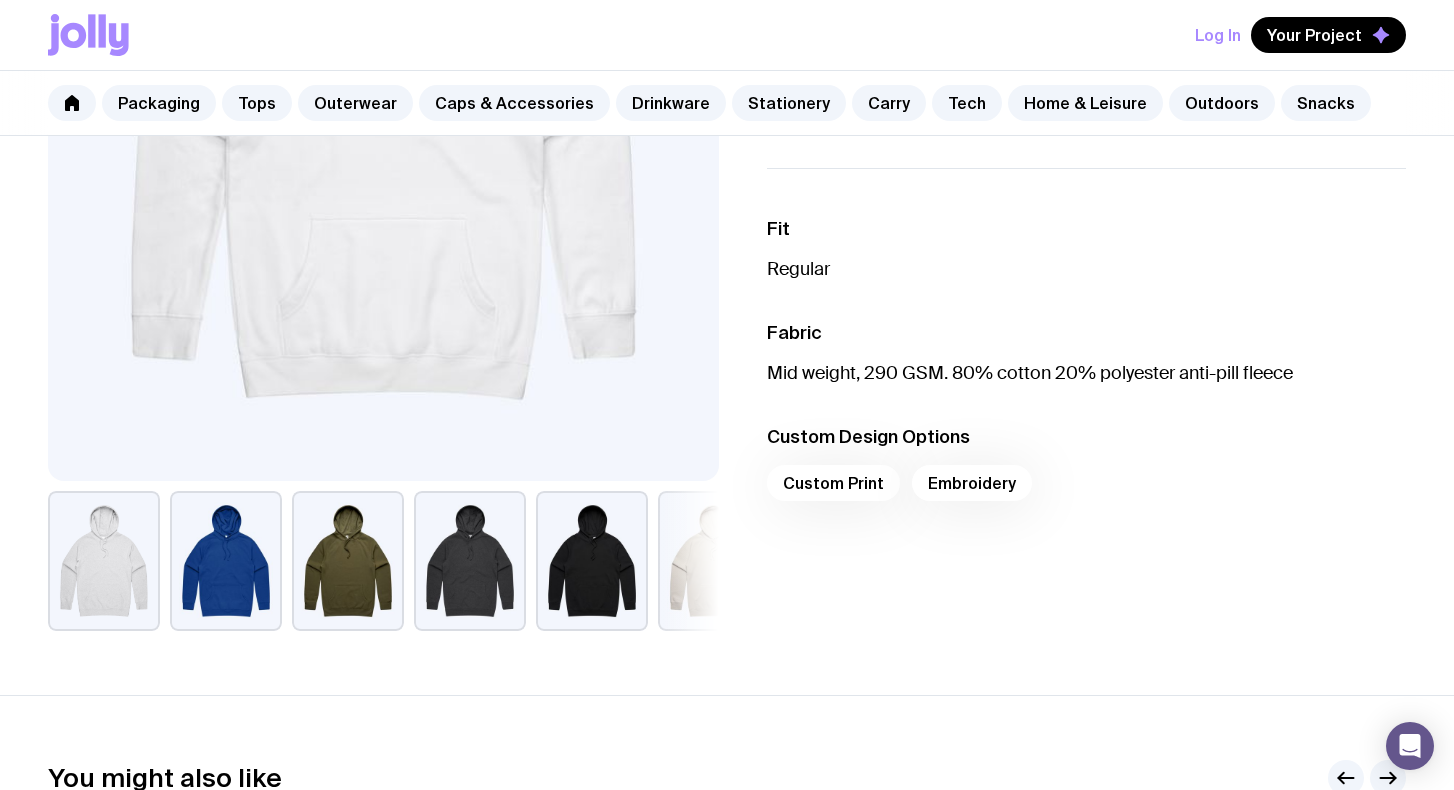 scroll, scrollTop: 515, scrollLeft: 0, axis: vertical 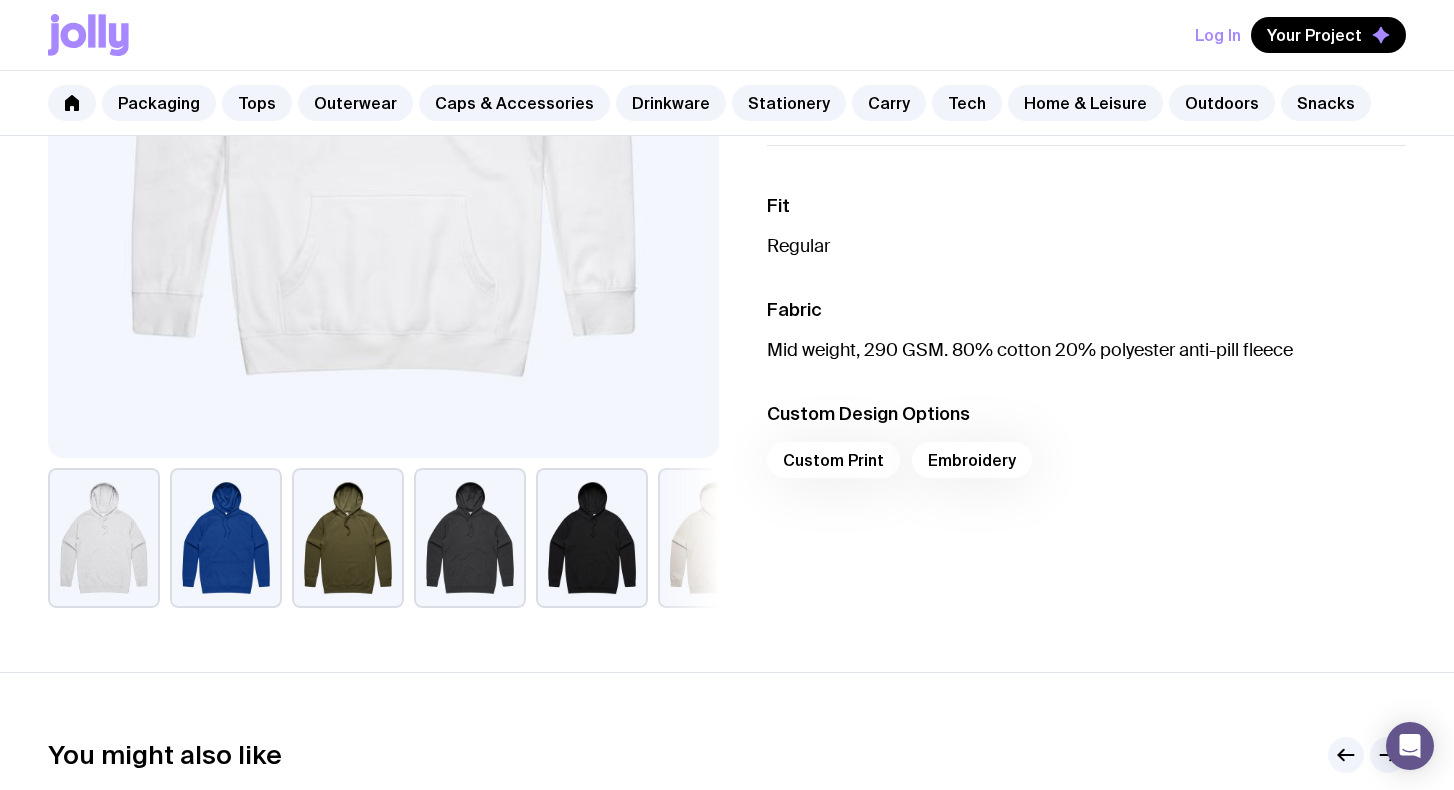 click on "Custom Print Embroidery" at bounding box center (1086, 466) 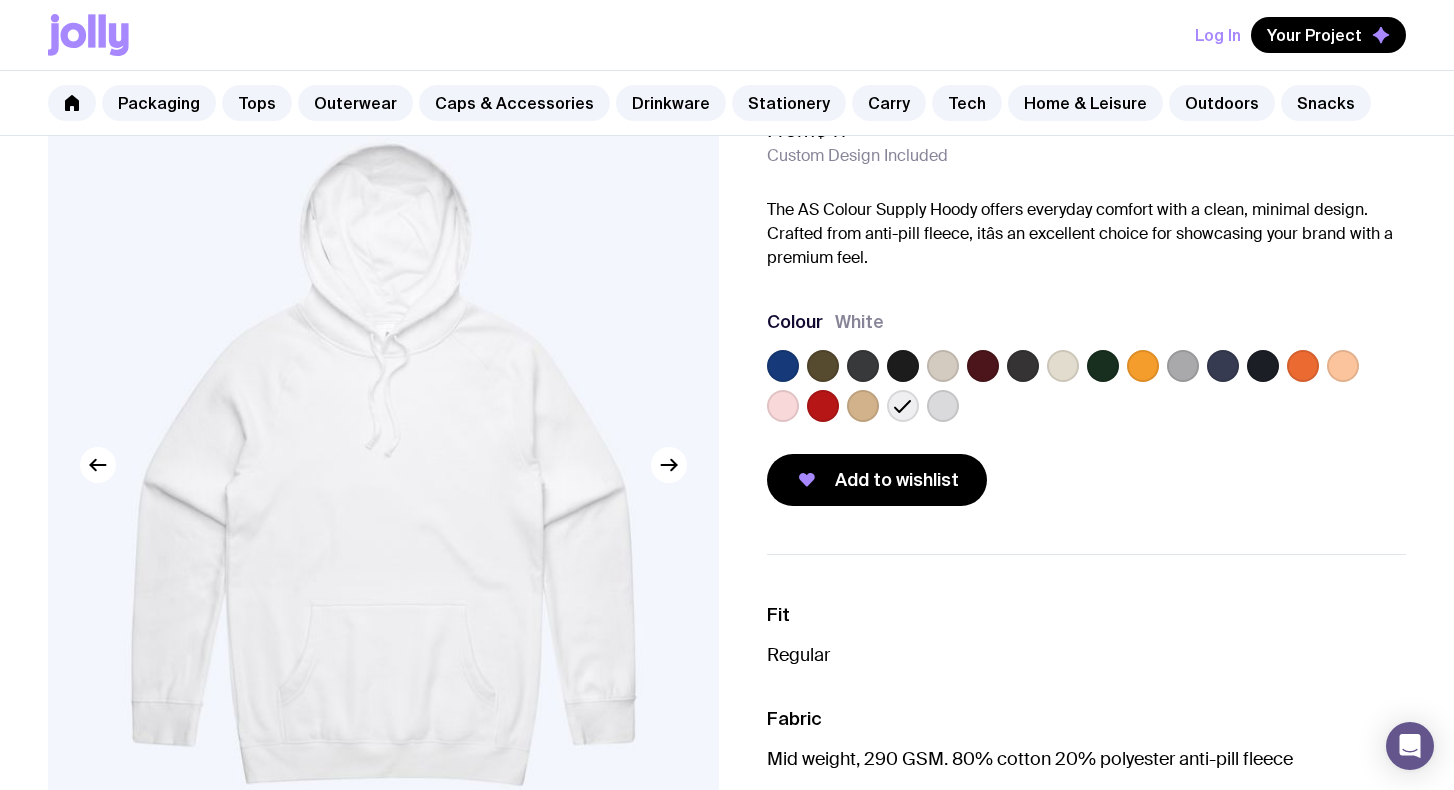 scroll, scrollTop: 102, scrollLeft: 0, axis: vertical 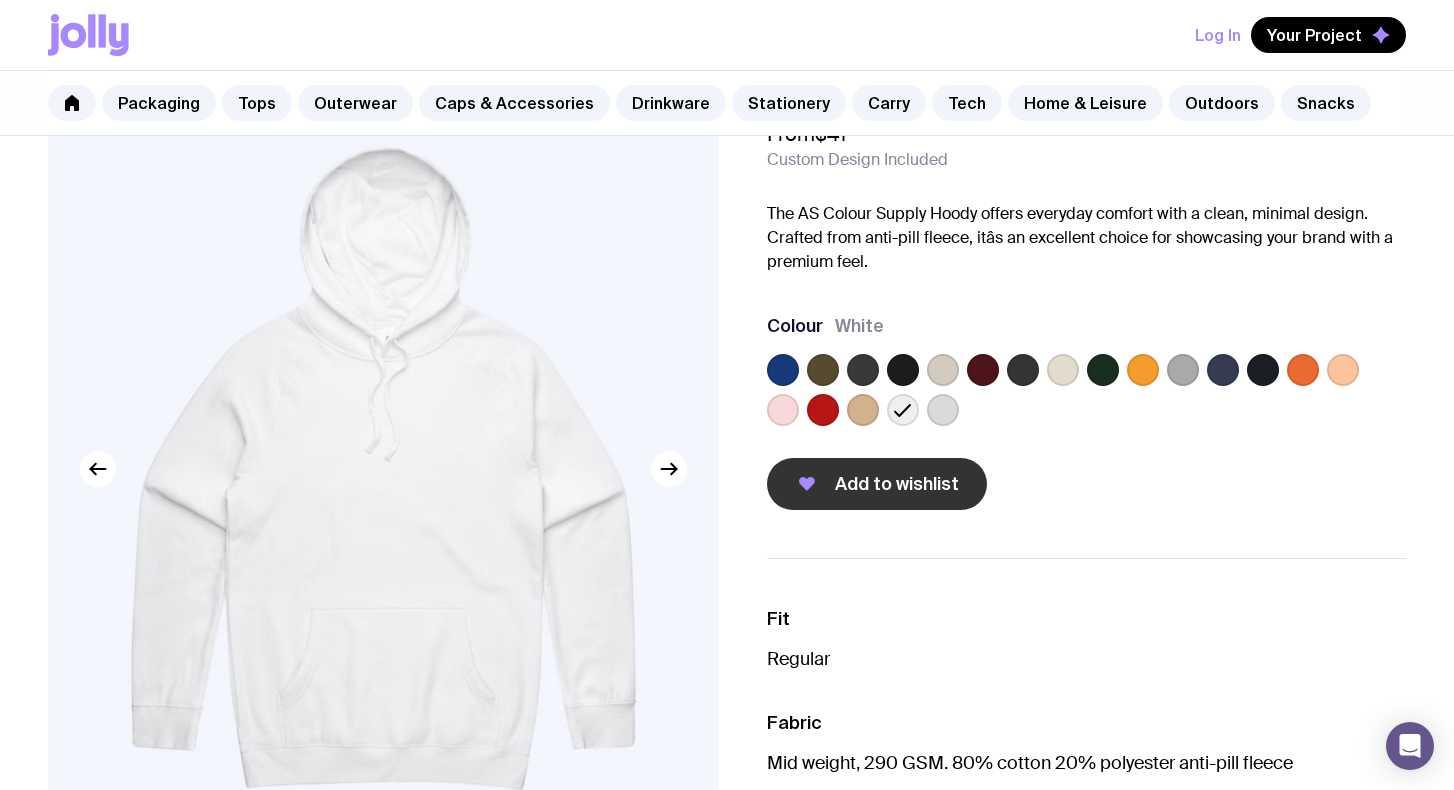 click on "Add to wishlist" at bounding box center [877, 484] 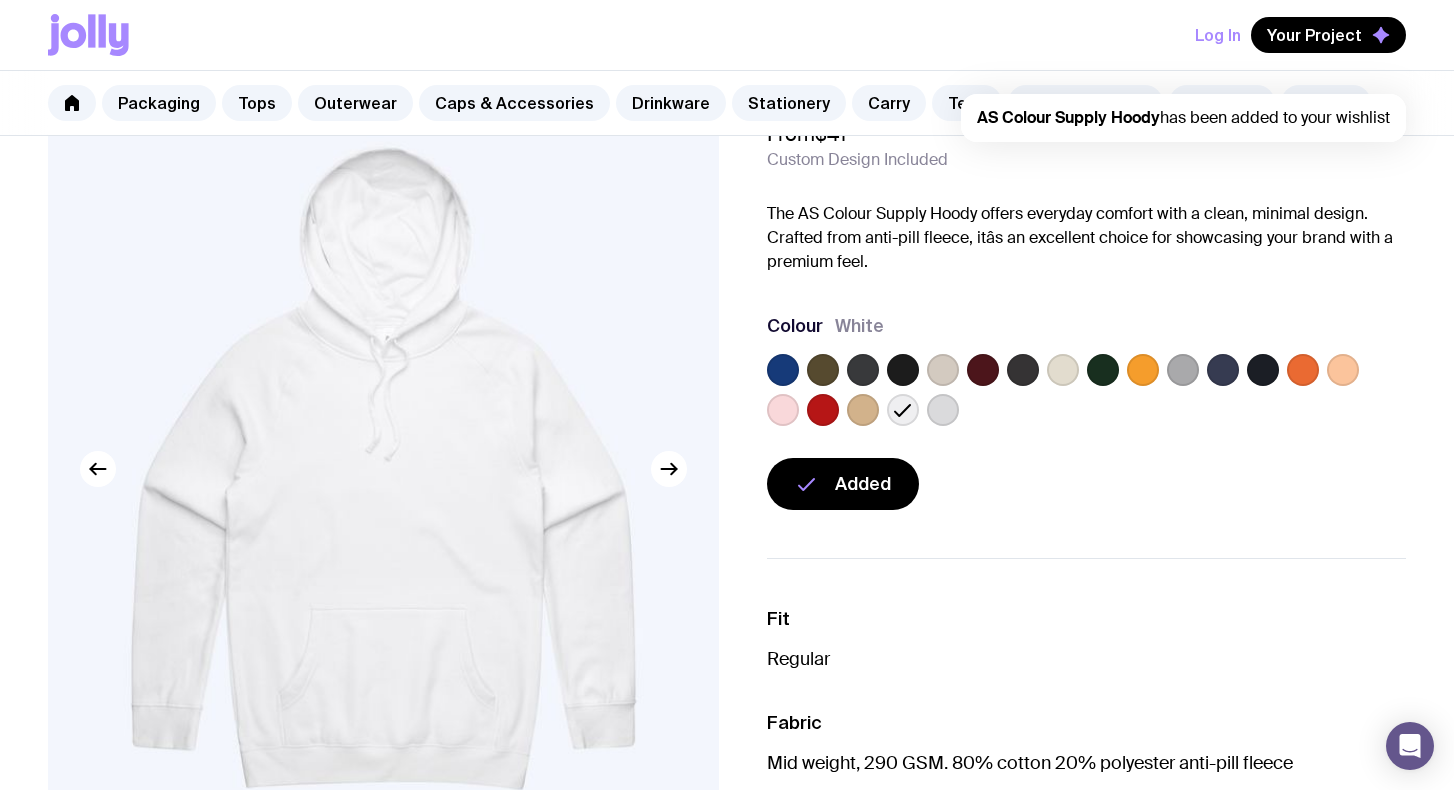 scroll, scrollTop: 0, scrollLeft: 0, axis: both 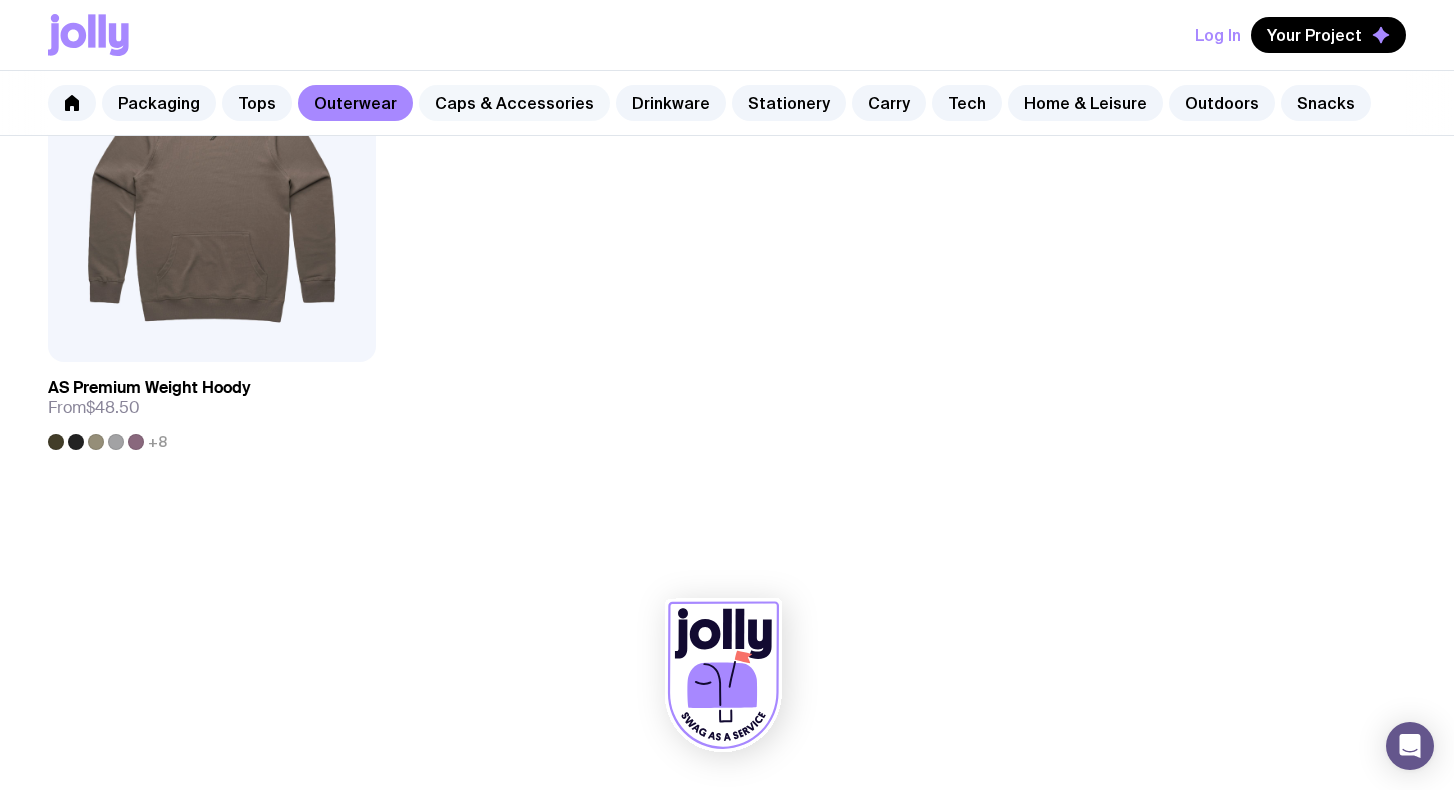 click on "Caps & Accessories" 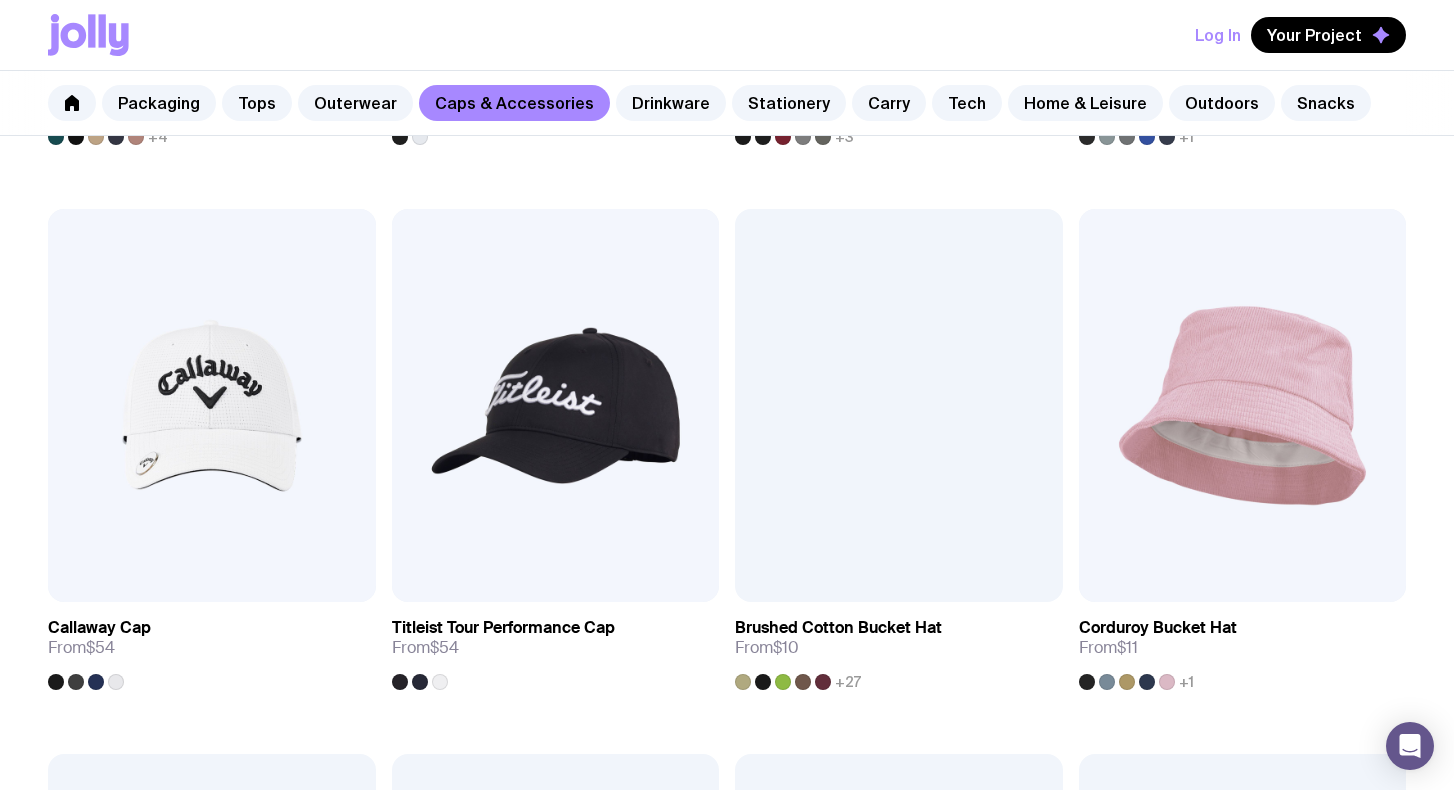scroll, scrollTop: 1797, scrollLeft: 0, axis: vertical 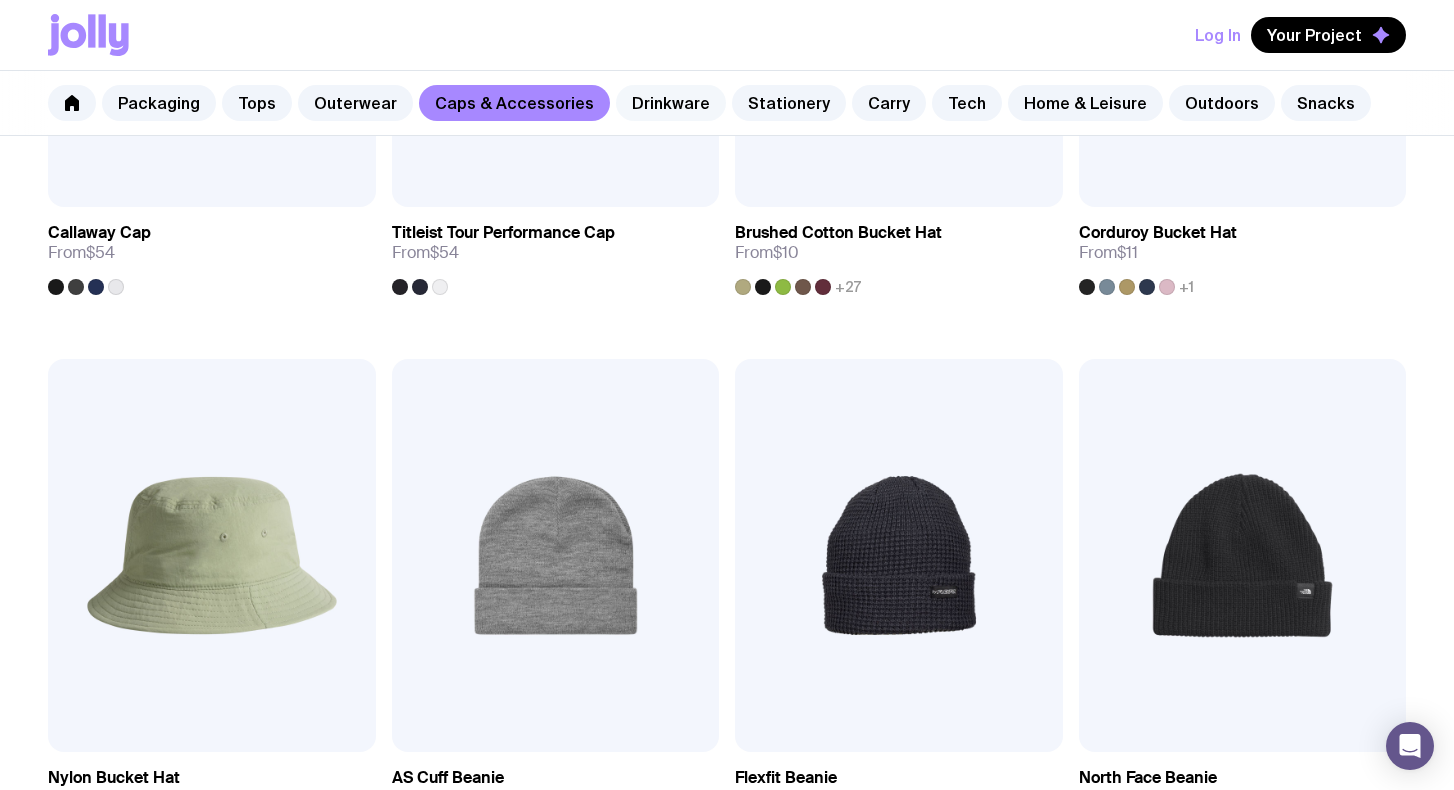 click on "Drinkware" 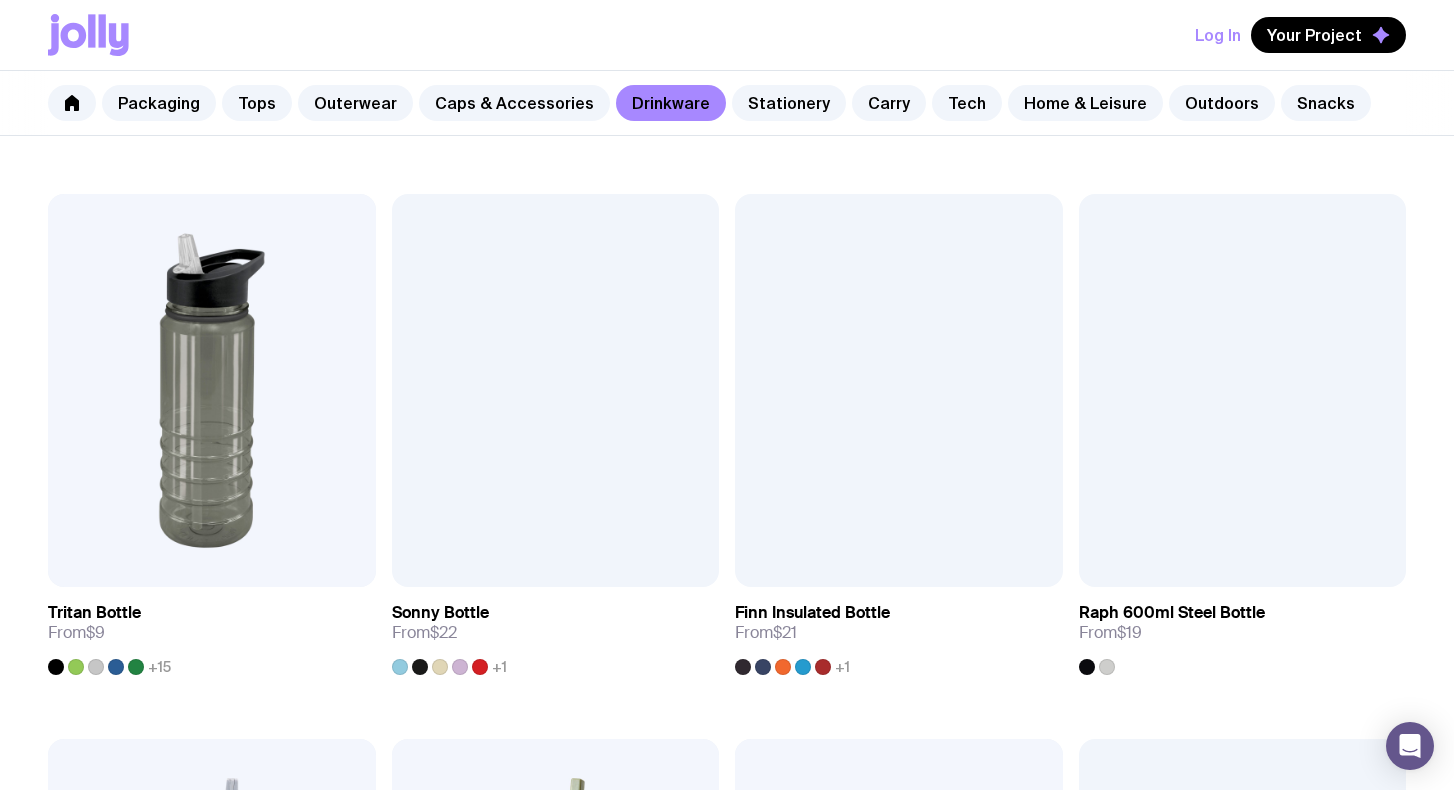 scroll, scrollTop: 2080, scrollLeft: 0, axis: vertical 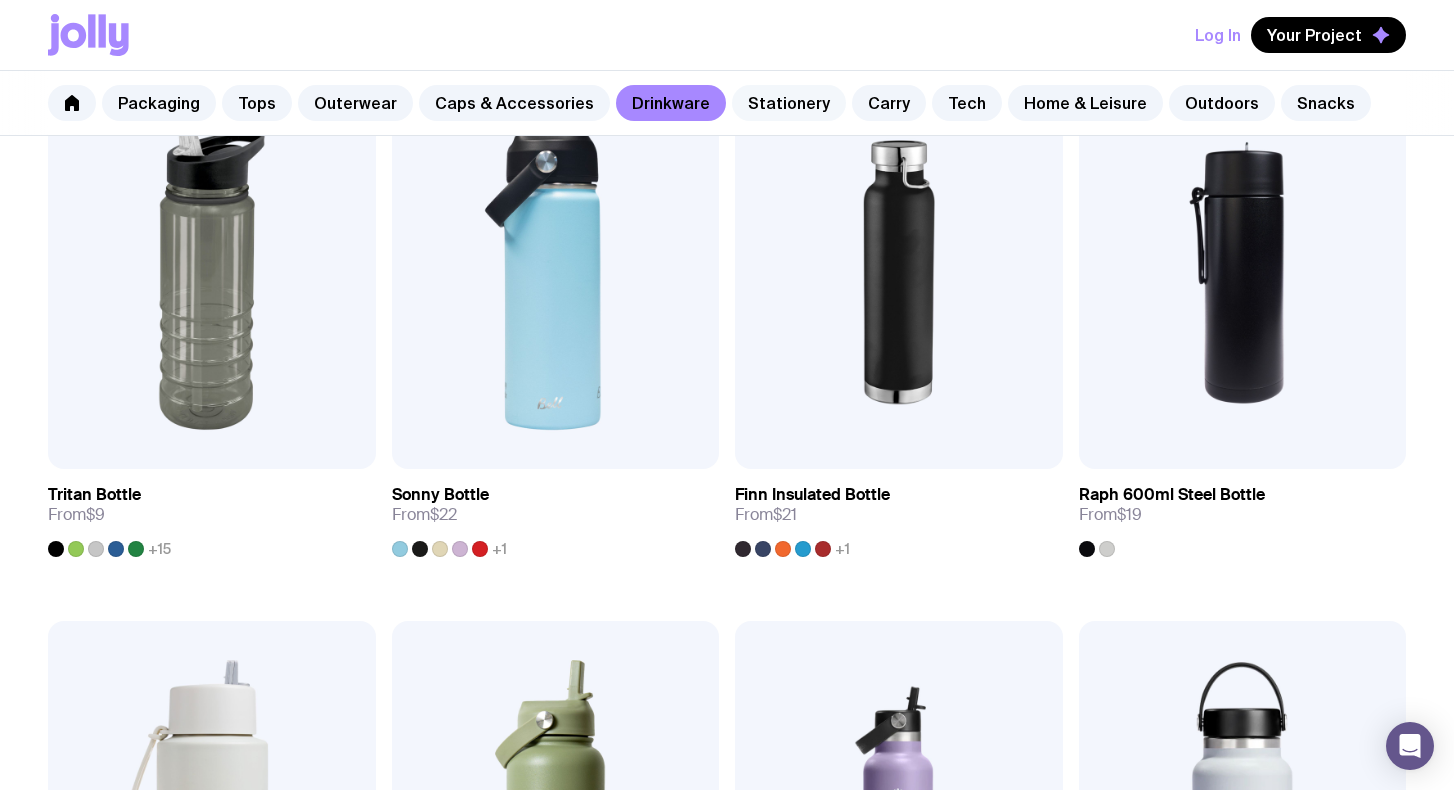 click on "Stationery" 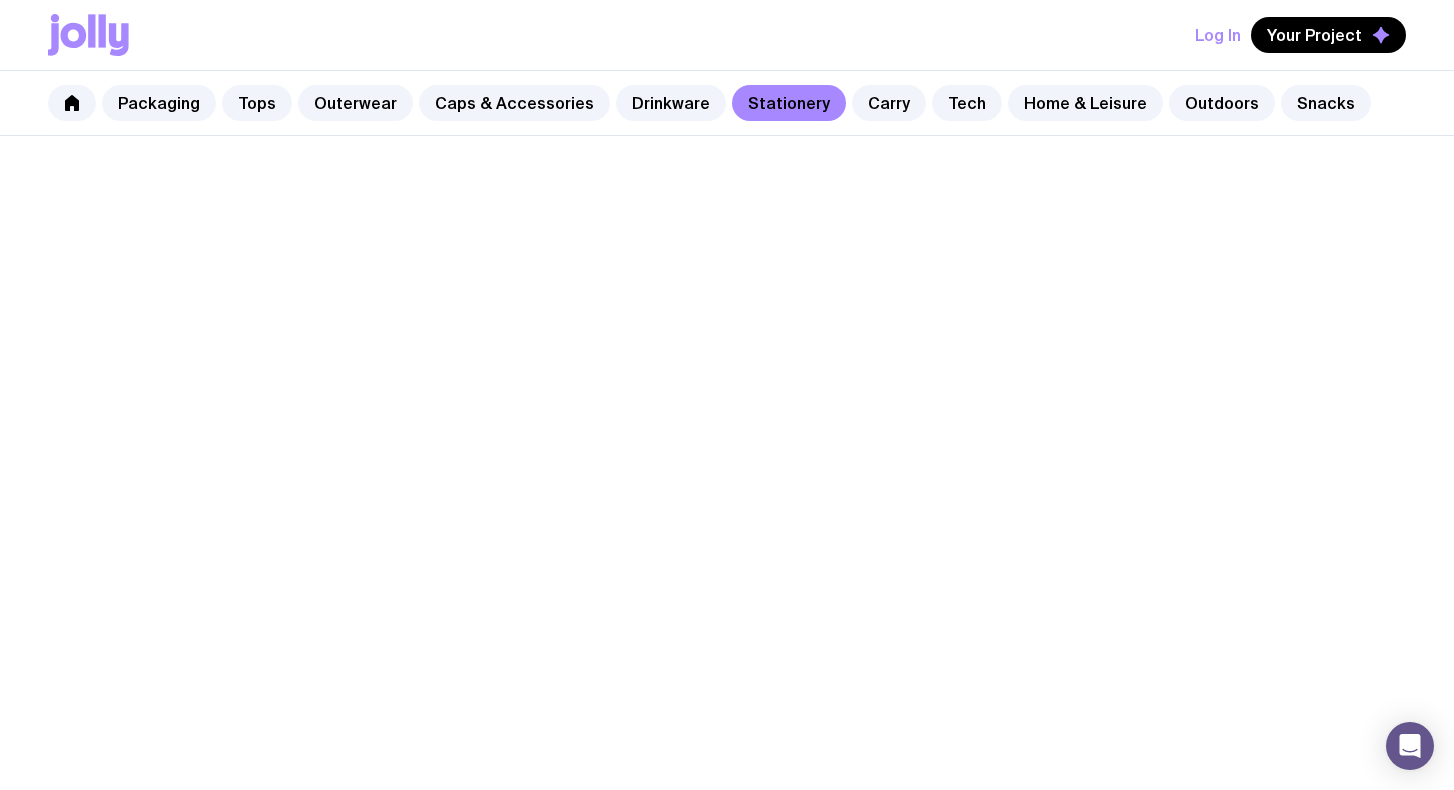 scroll, scrollTop: 0, scrollLeft: 0, axis: both 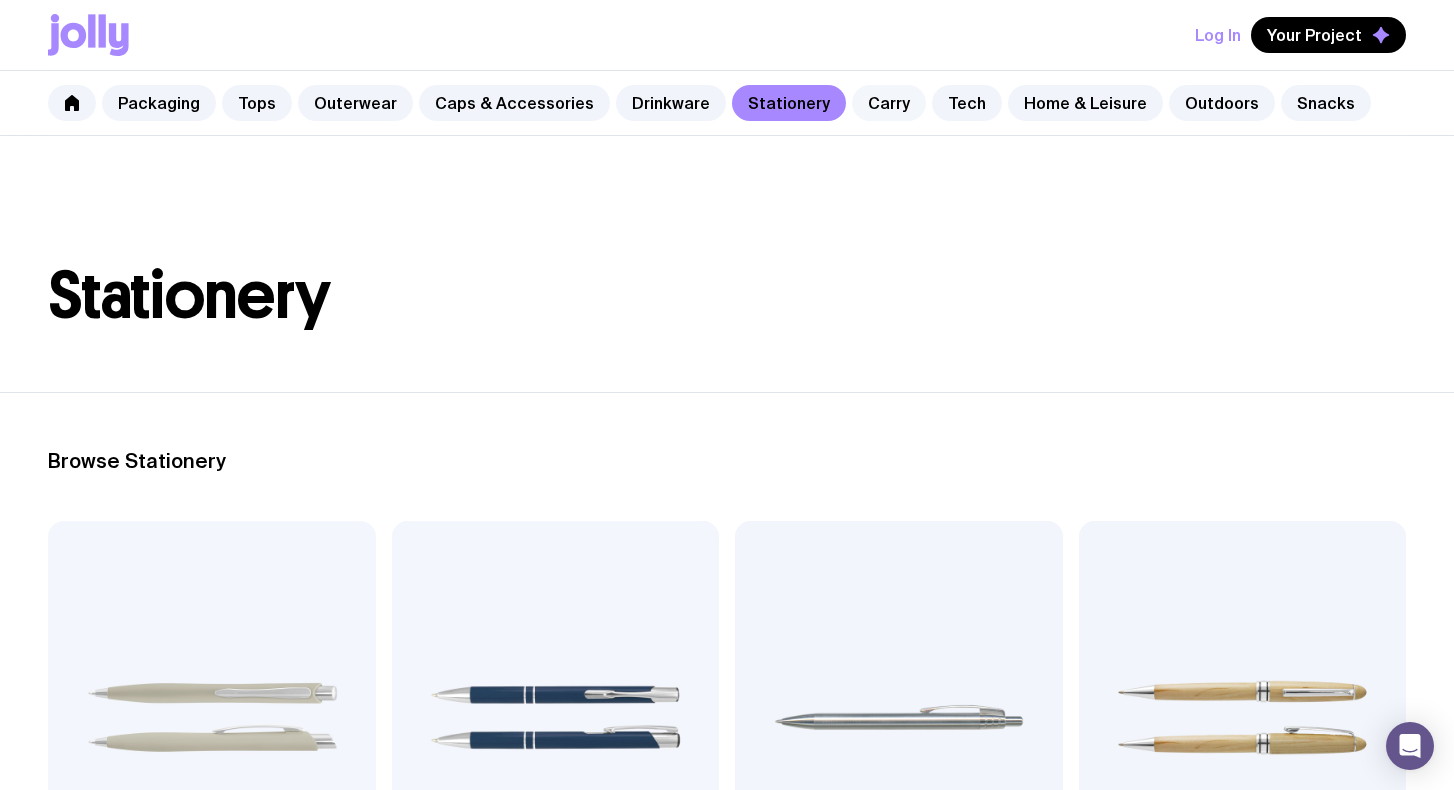 click on "Carry" 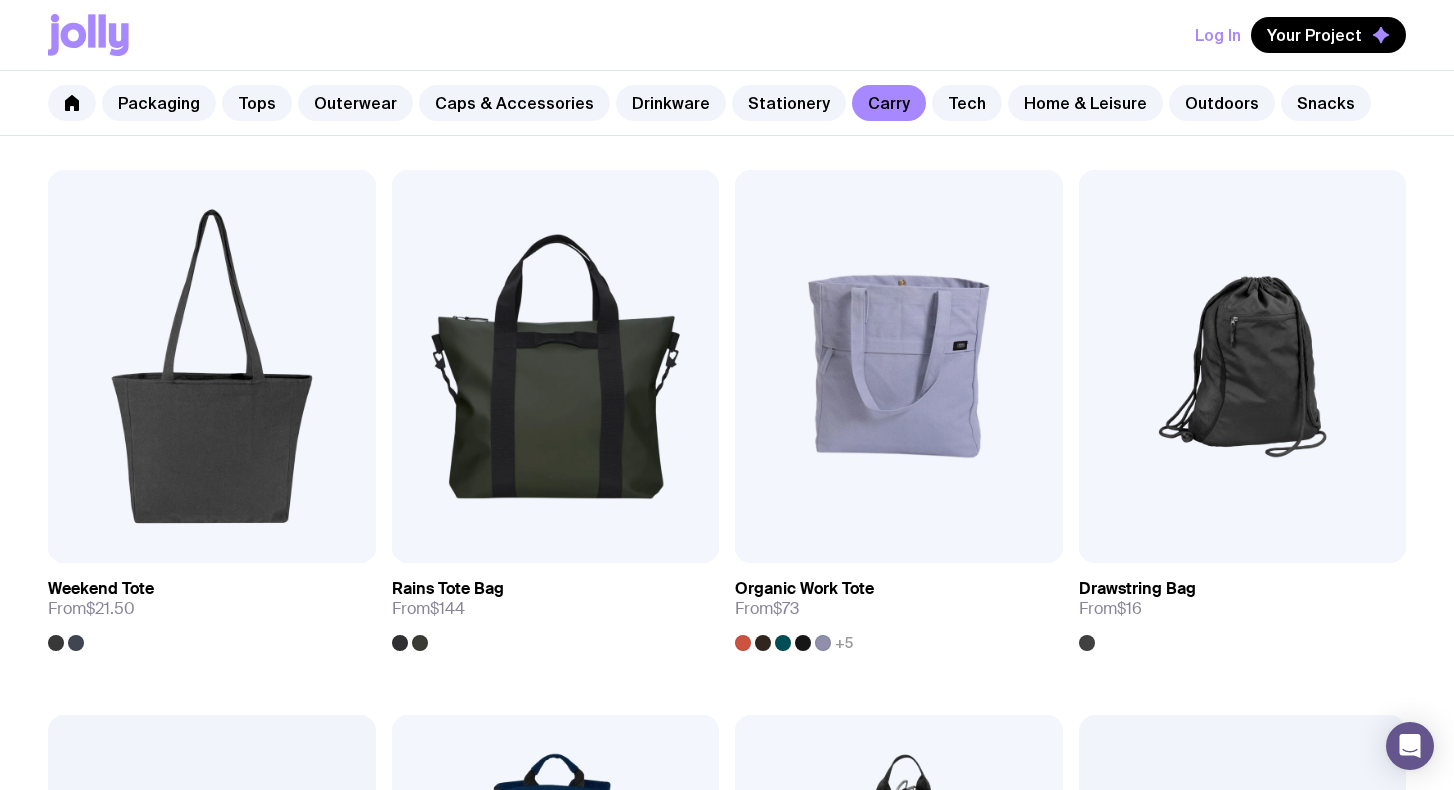 scroll, scrollTop: 954, scrollLeft: 0, axis: vertical 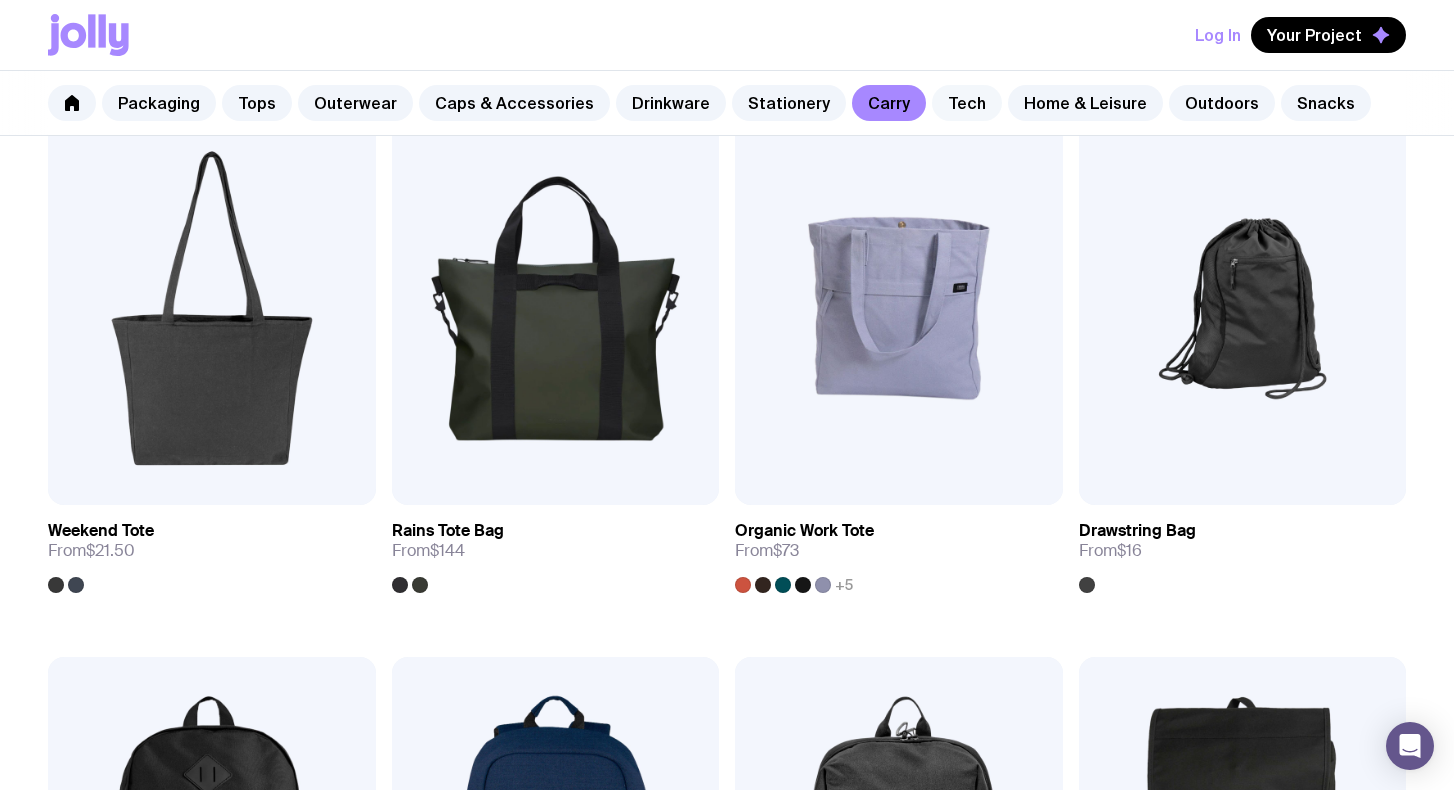 click on "Tech" 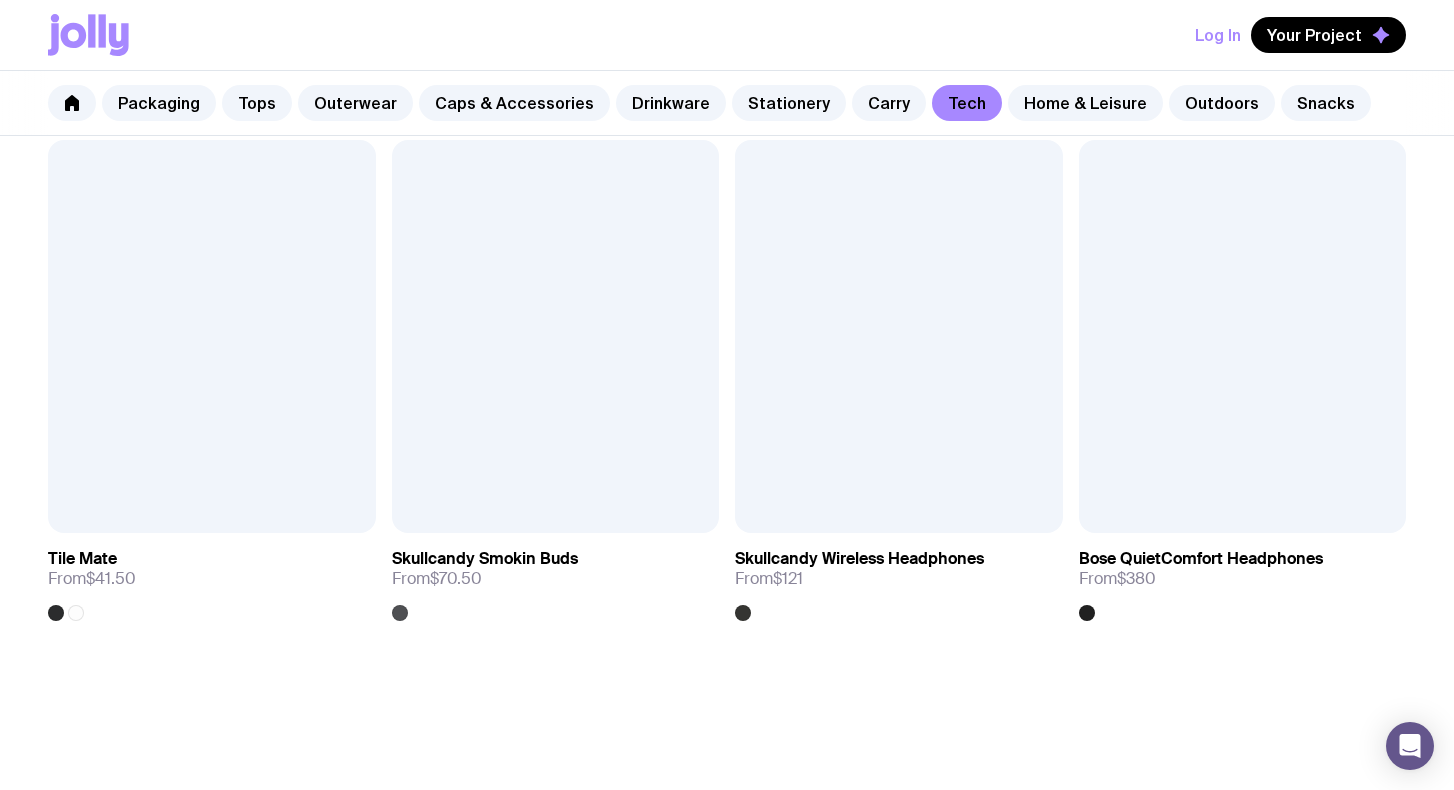 scroll, scrollTop: 3652, scrollLeft: 0, axis: vertical 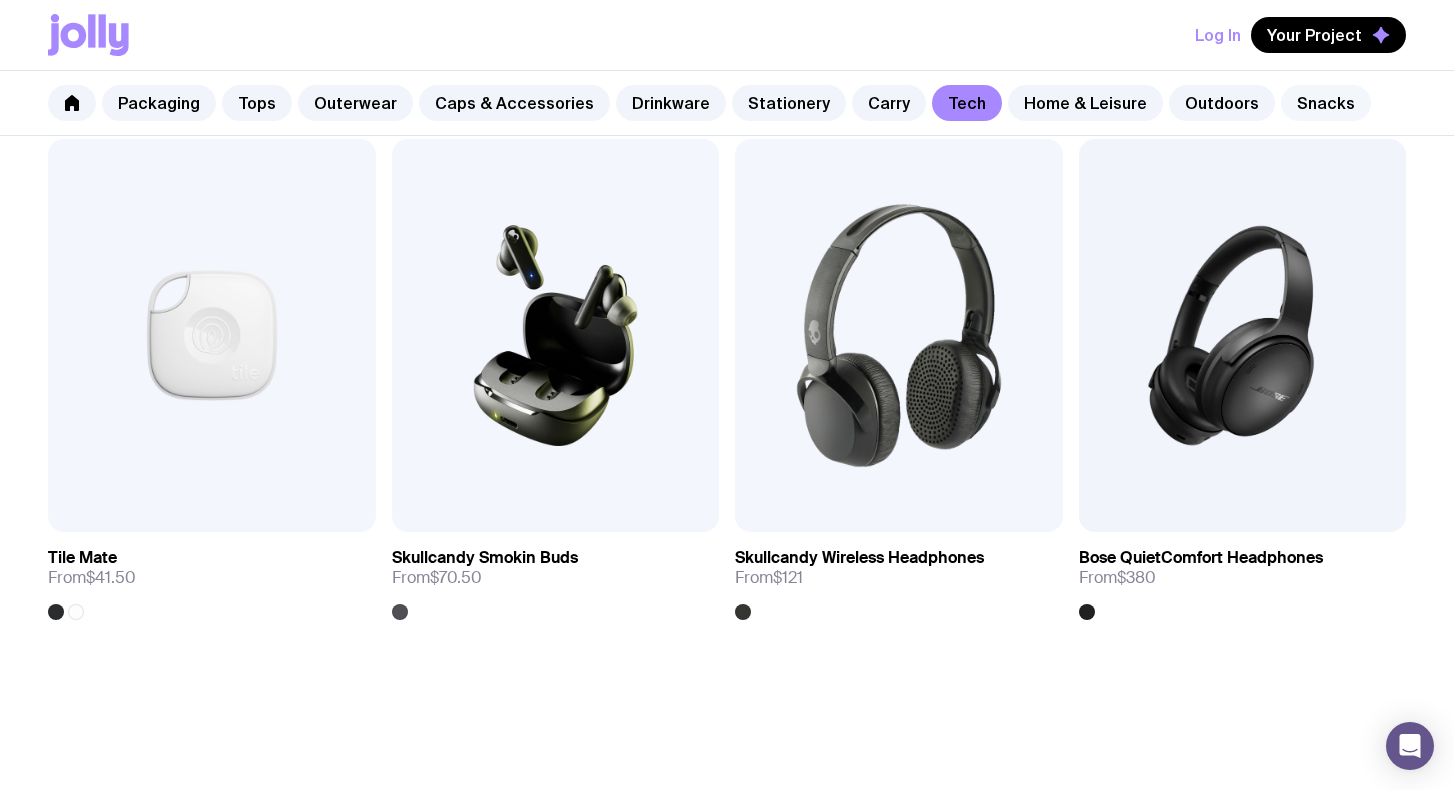 click on "Snacks" 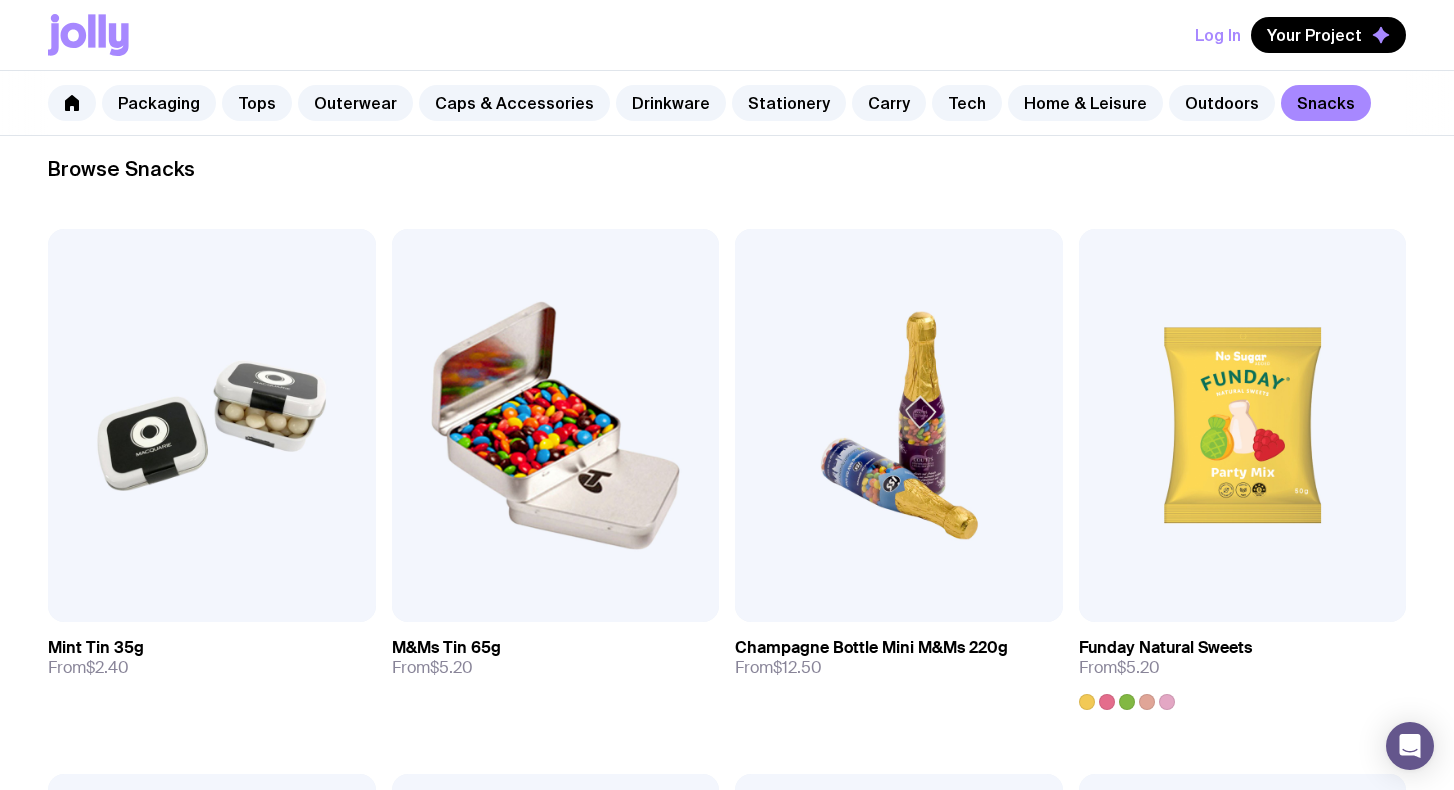 scroll, scrollTop: 303, scrollLeft: 0, axis: vertical 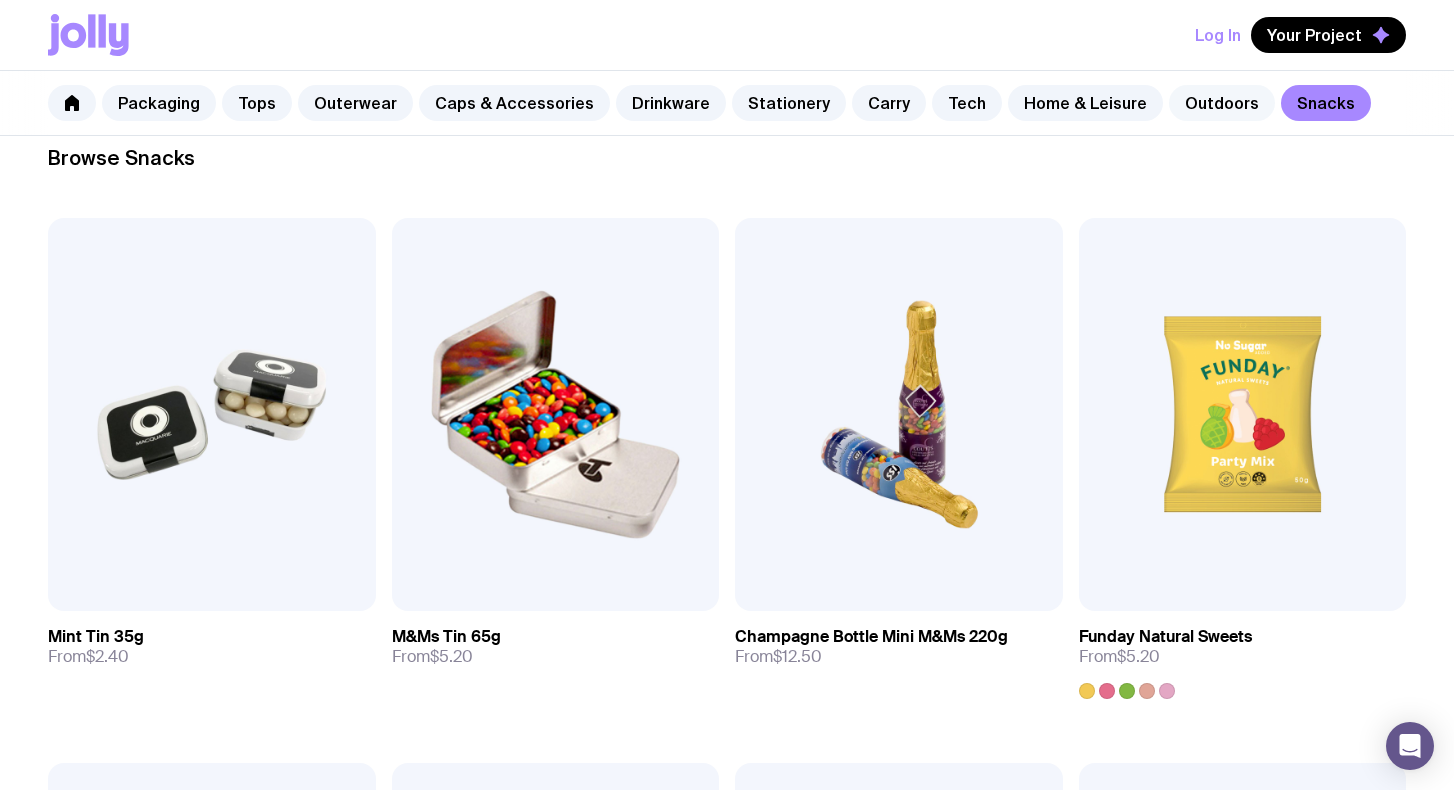 click on "Outdoors" 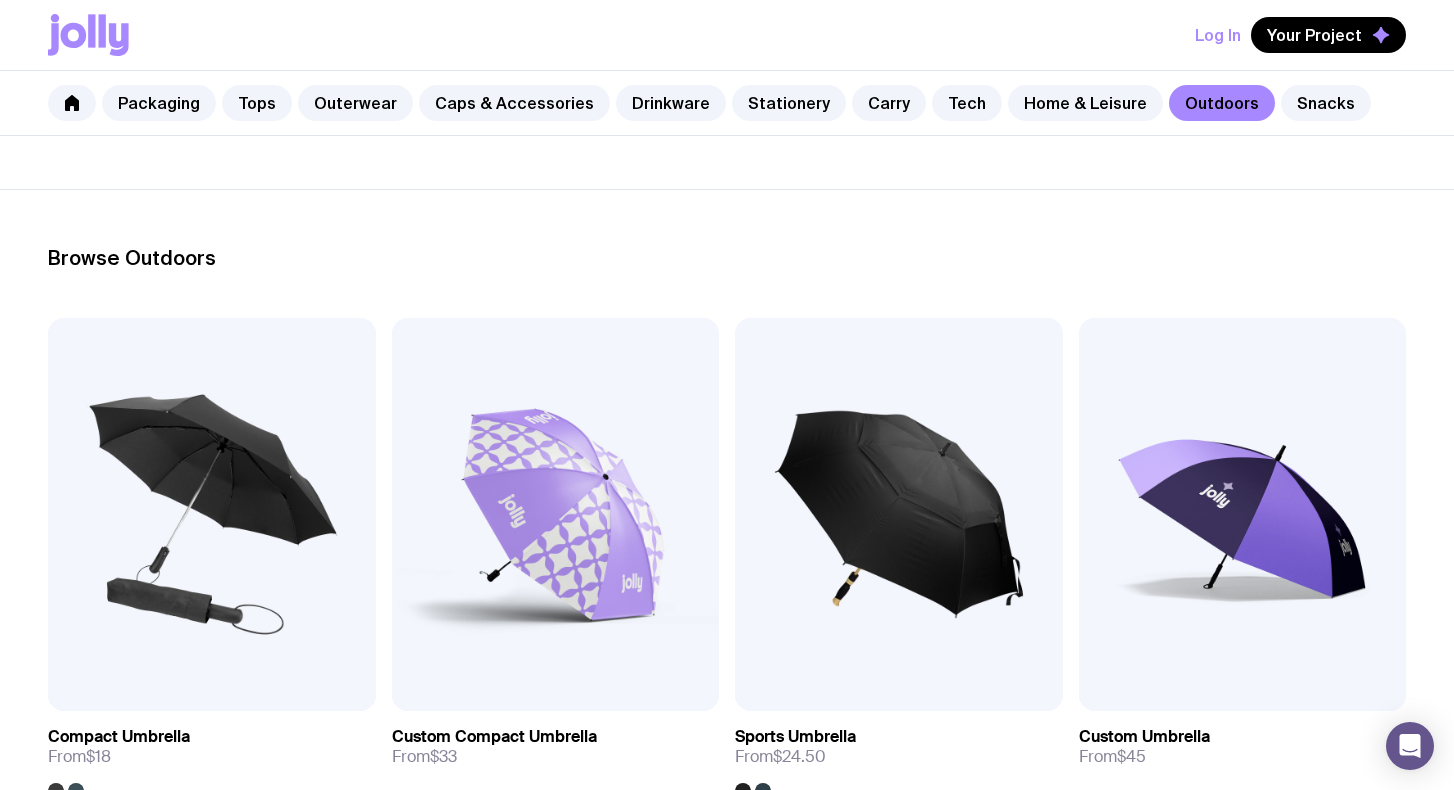 scroll, scrollTop: 279, scrollLeft: 0, axis: vertical 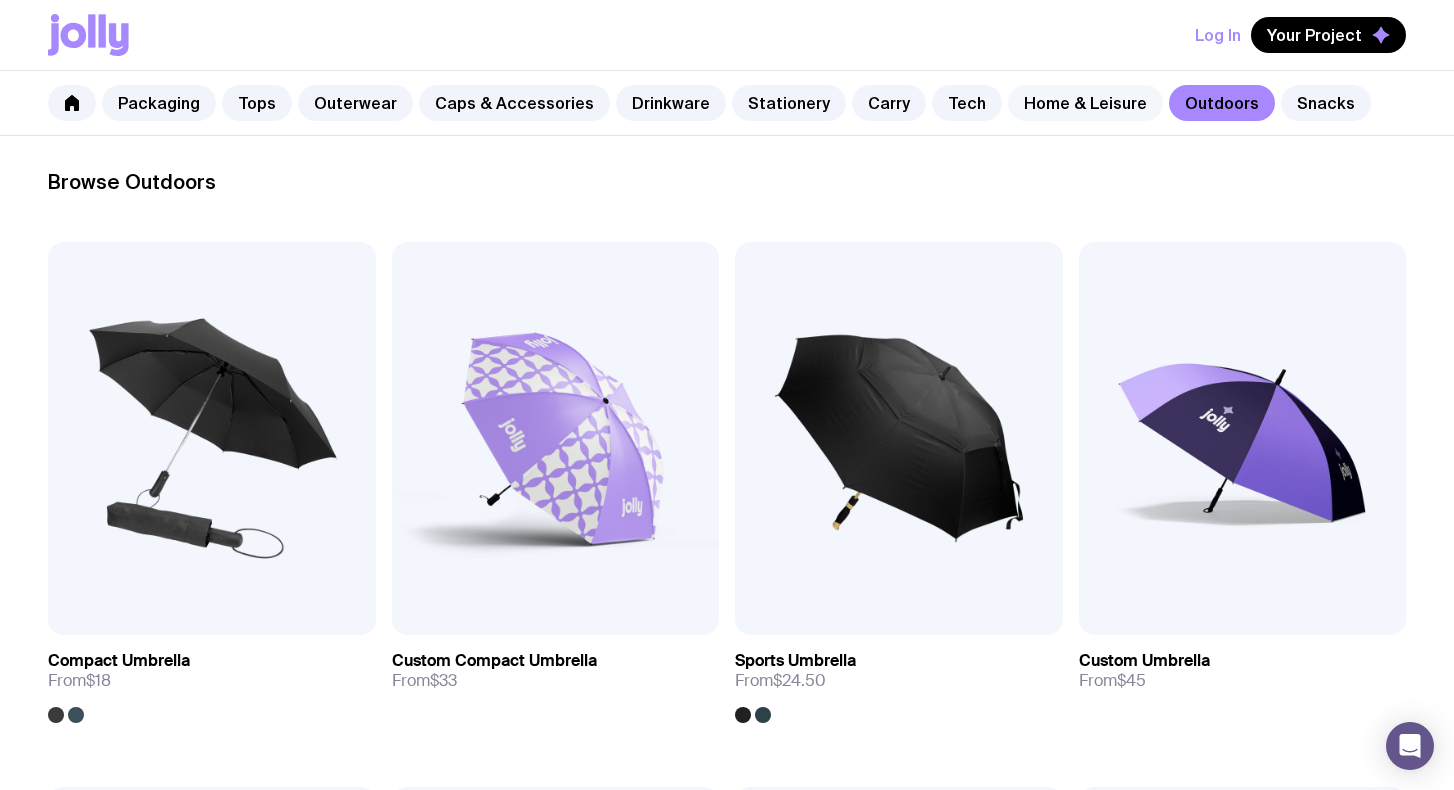 click on "Home & Leisure" 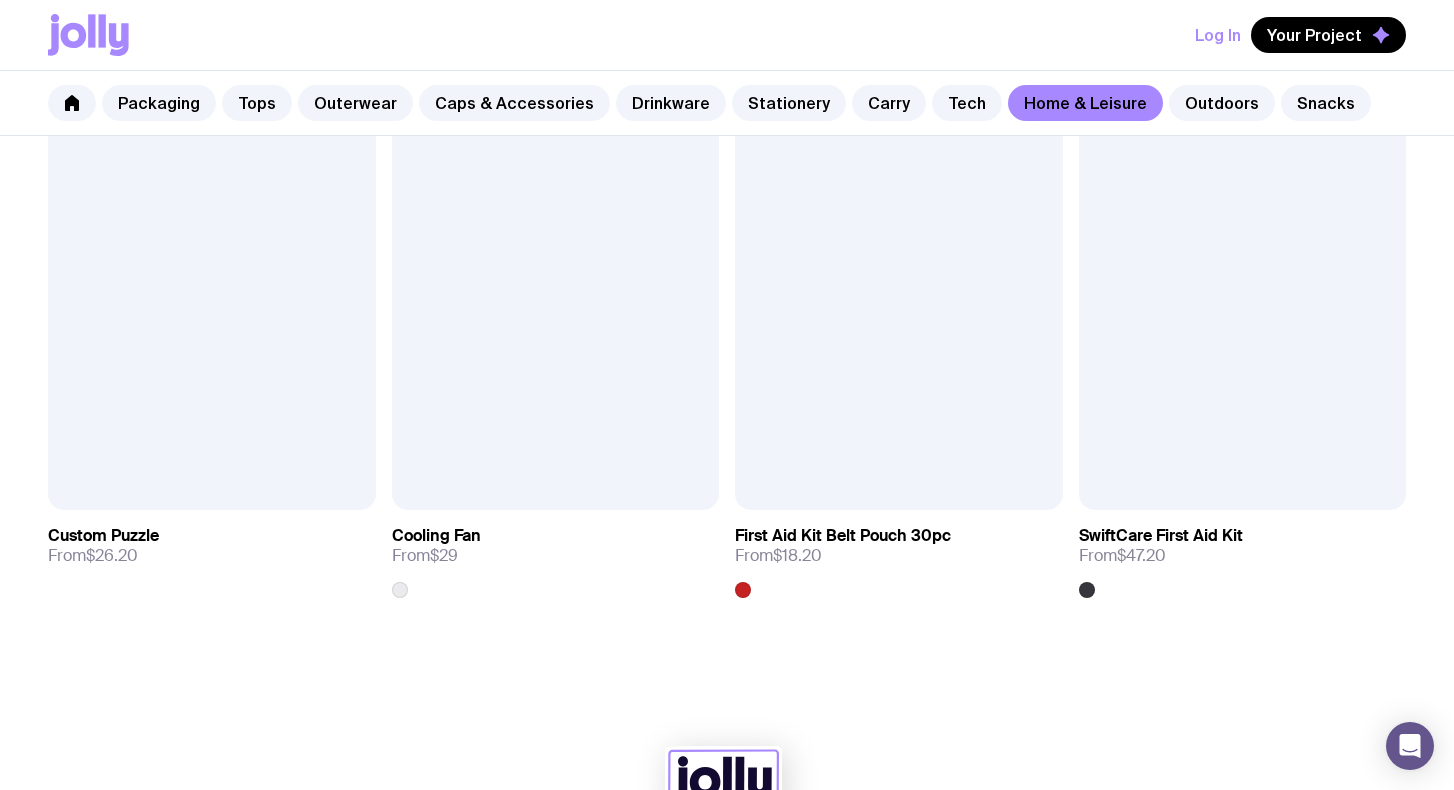 scroll, scrollTop: 4192, scrollLeft: 0, axis: vertical 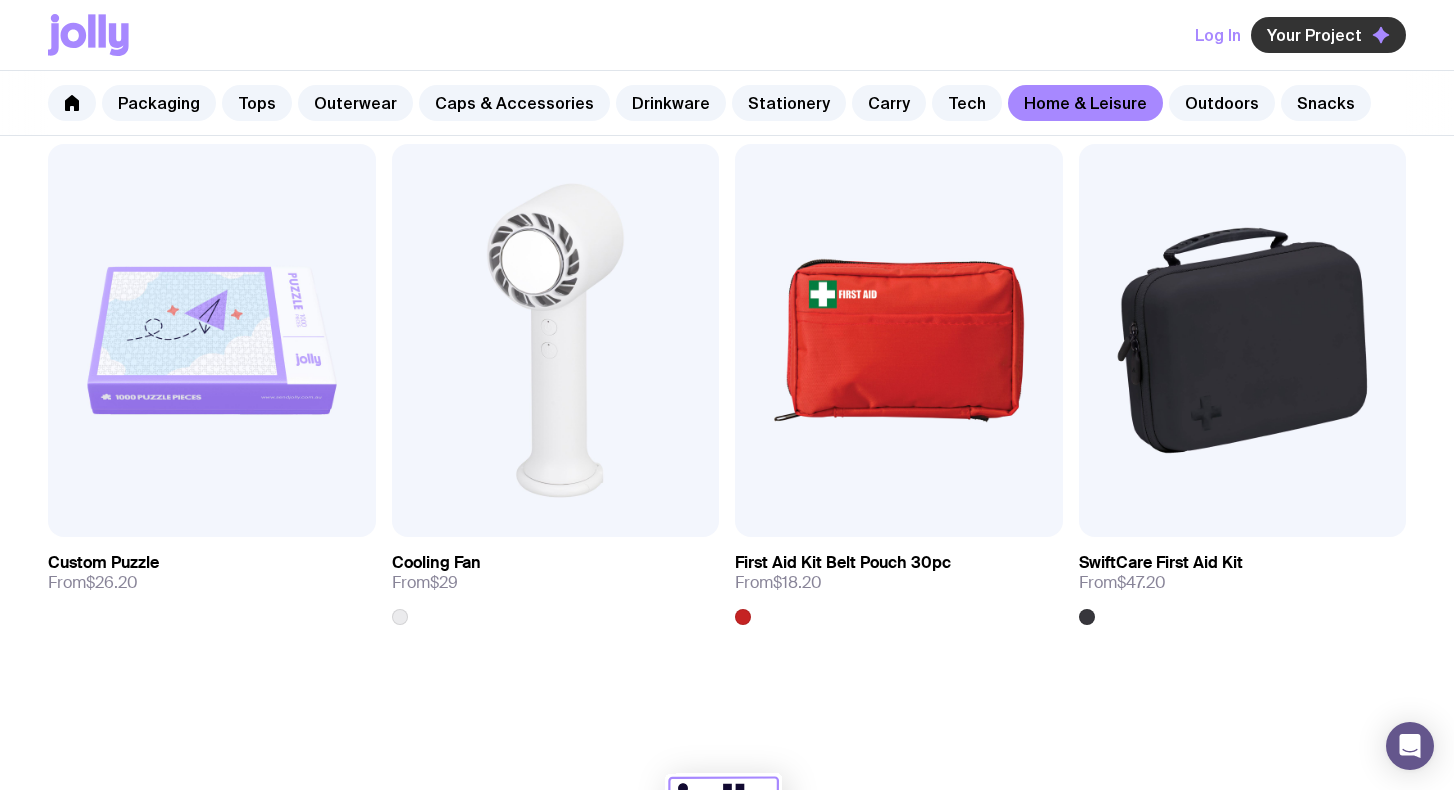 click on "Your Project" 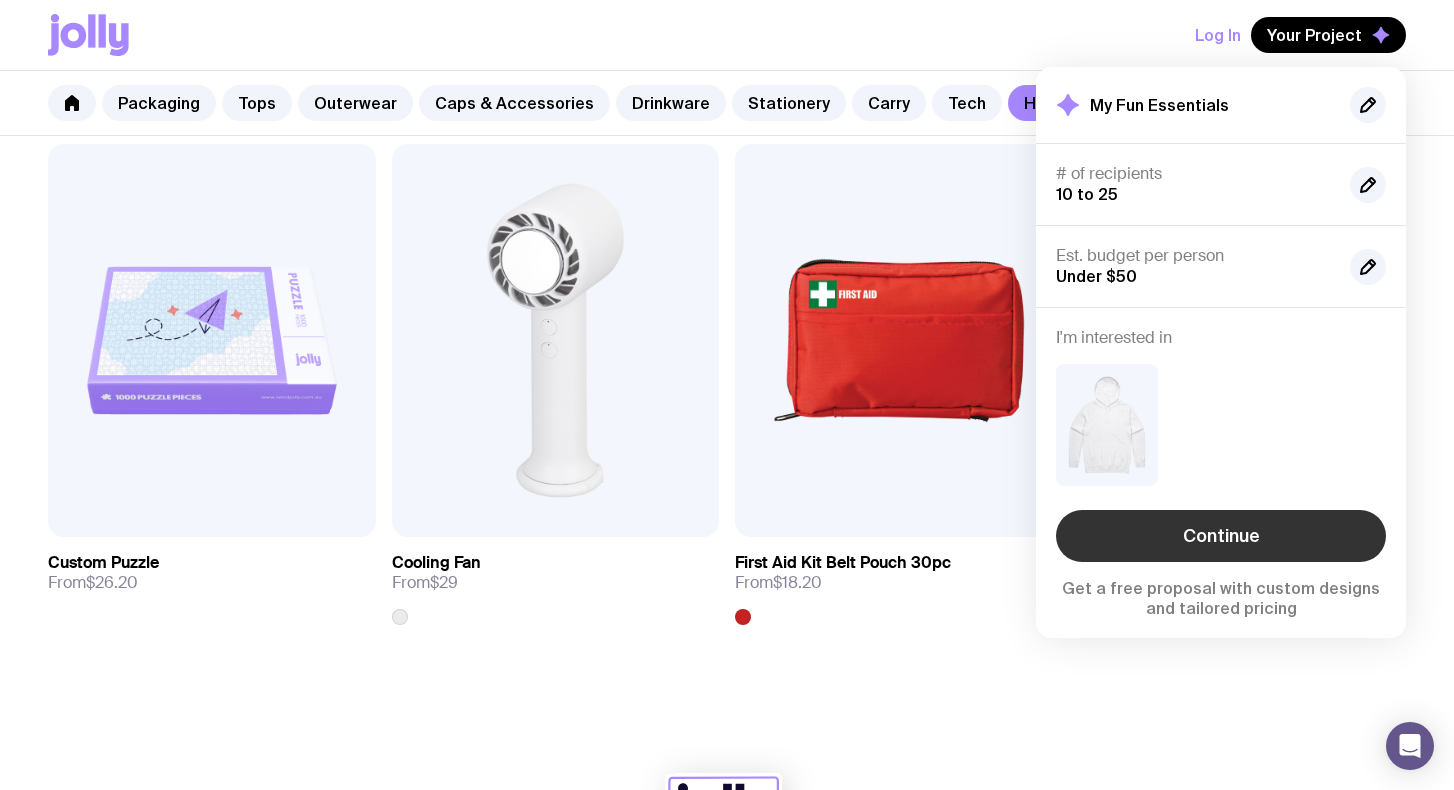 click on "Continue" at bounding box center [1221, 536] 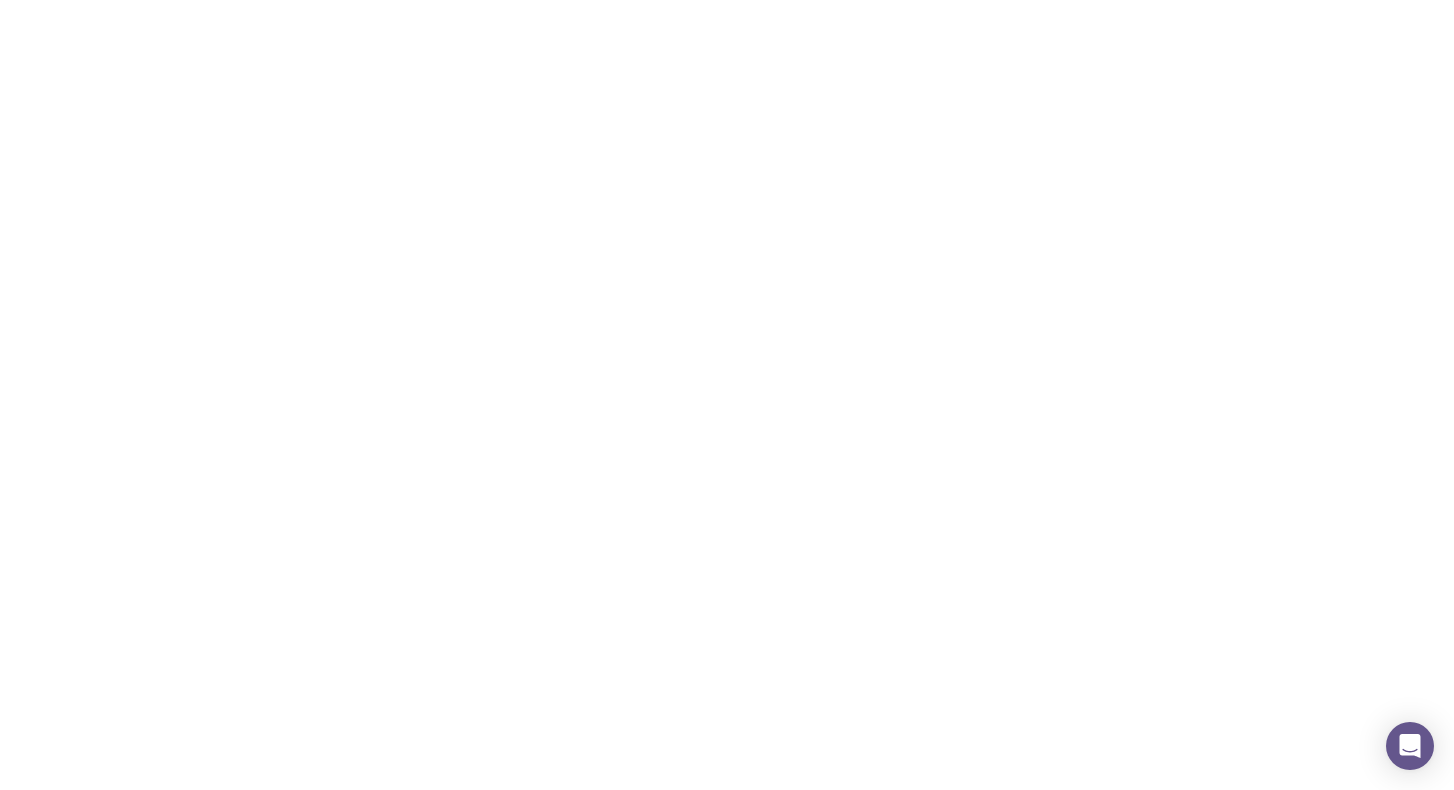 scroll, scrollTop: 0, scrollLeft: 0, axis: both 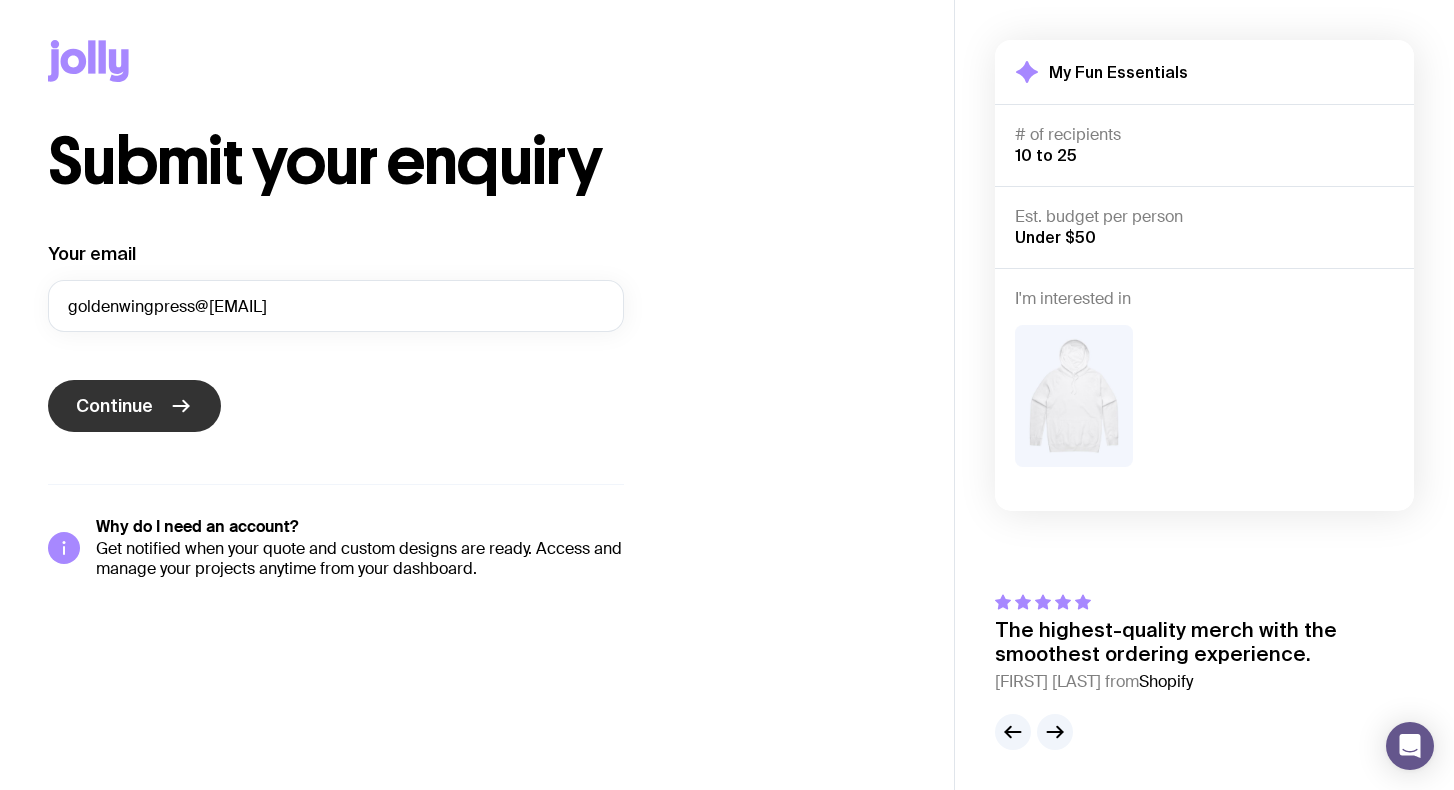 click on "Continue" at bounding box center [134, 406] 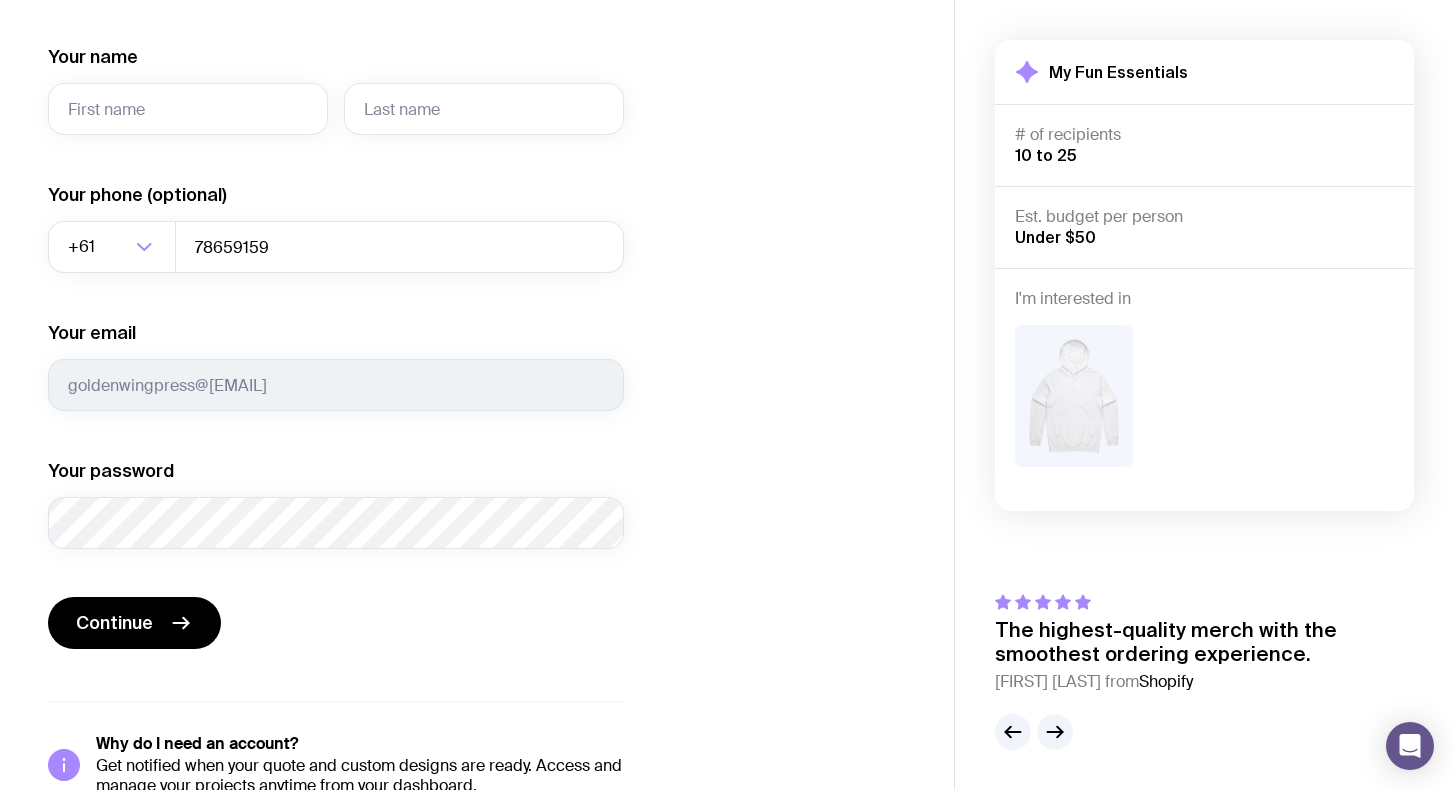 scroll, scrollTop: 243, scrollLeft: 0, axis: vertical 